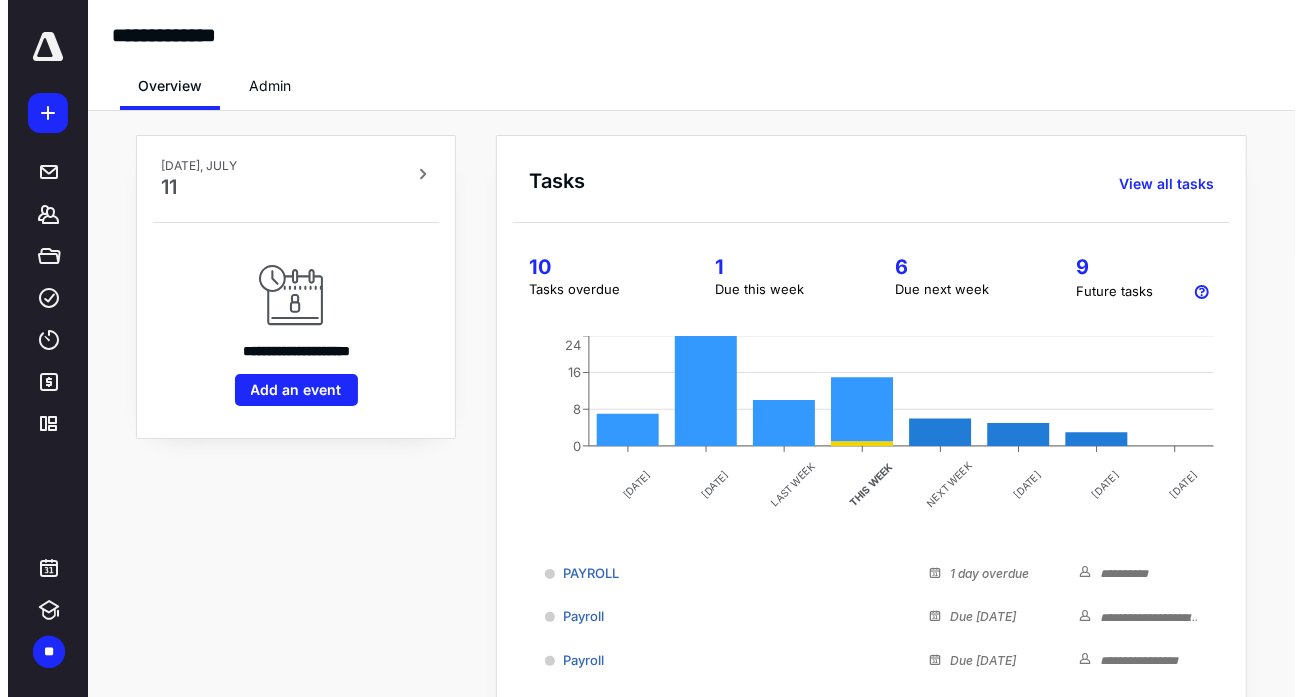 scroll, scrollTop: 0, scrollLeft: 0, axis: both 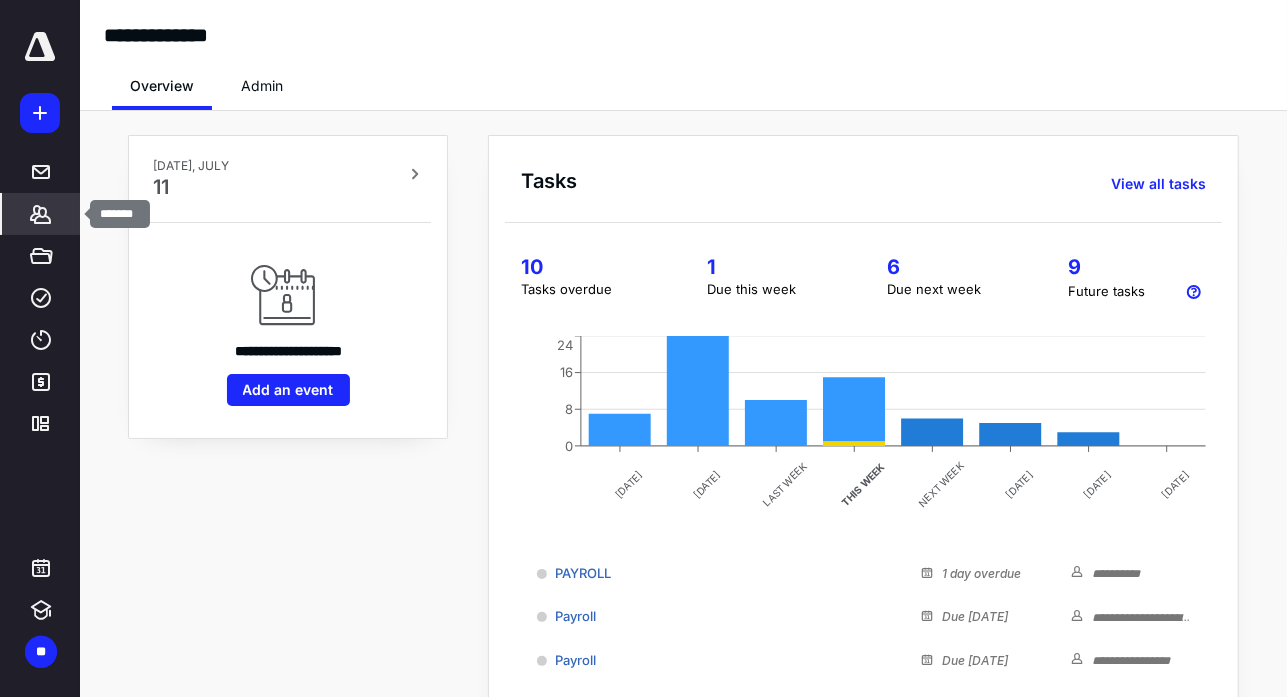 click 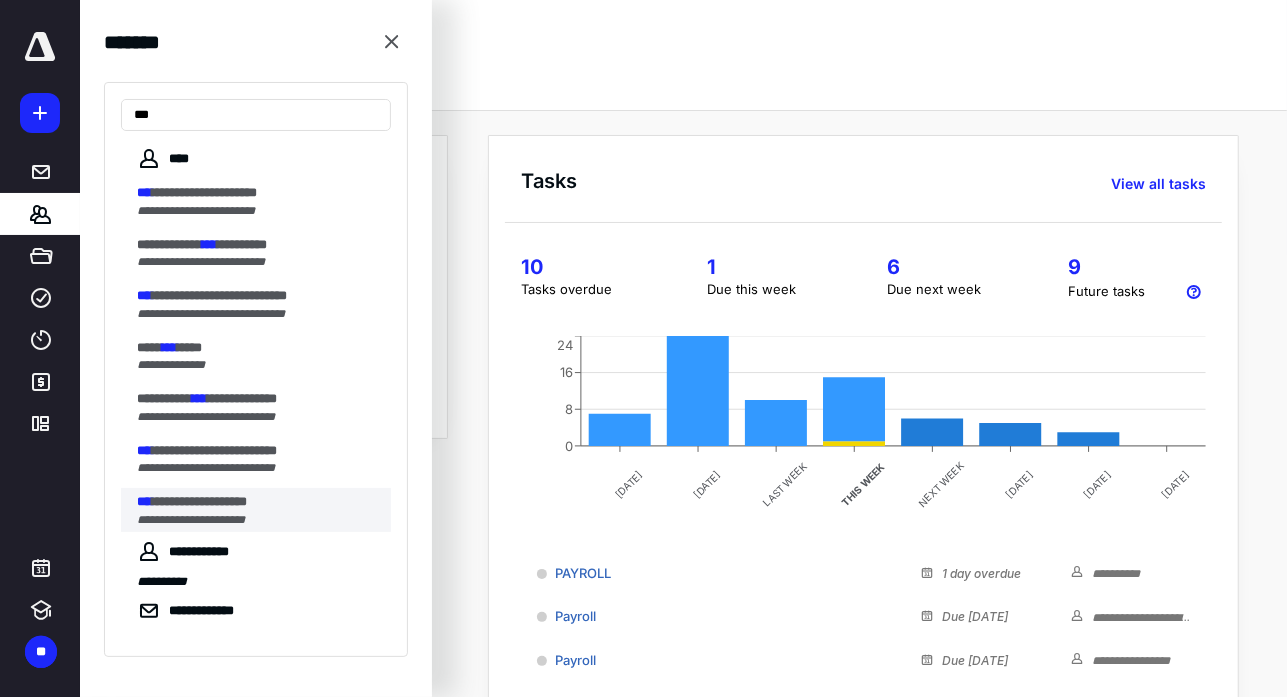 type on "***" 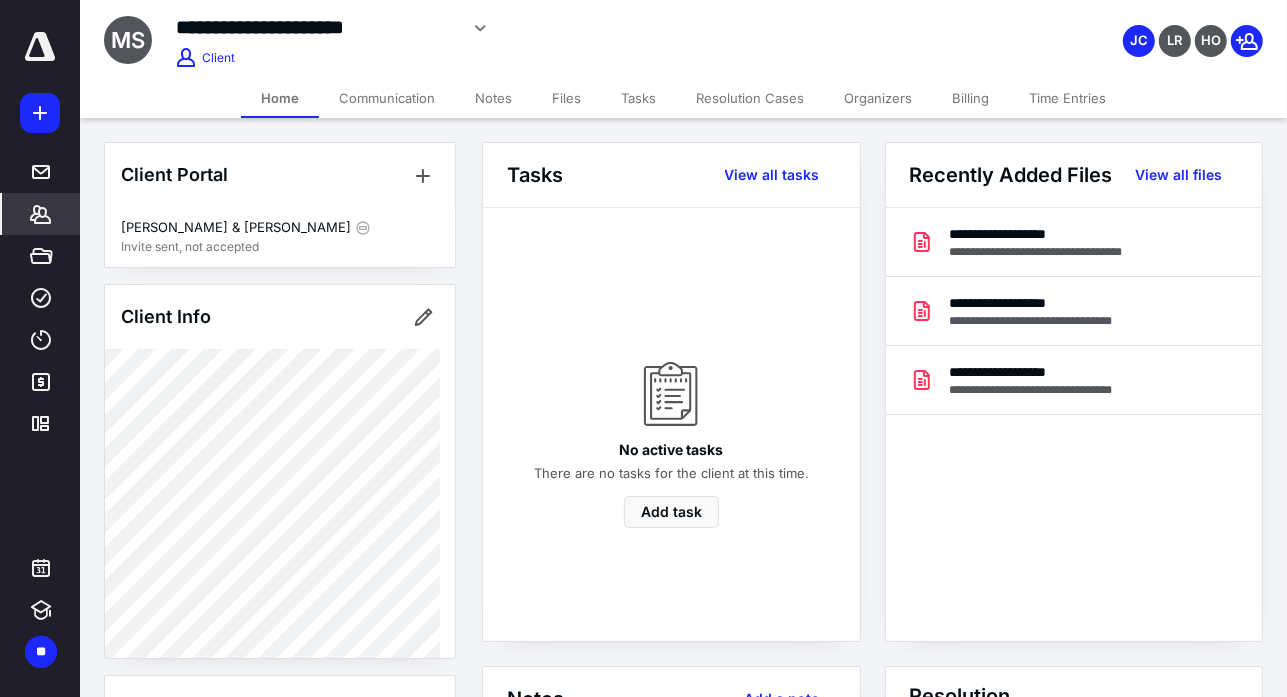 click at bounding box center [40, 47] 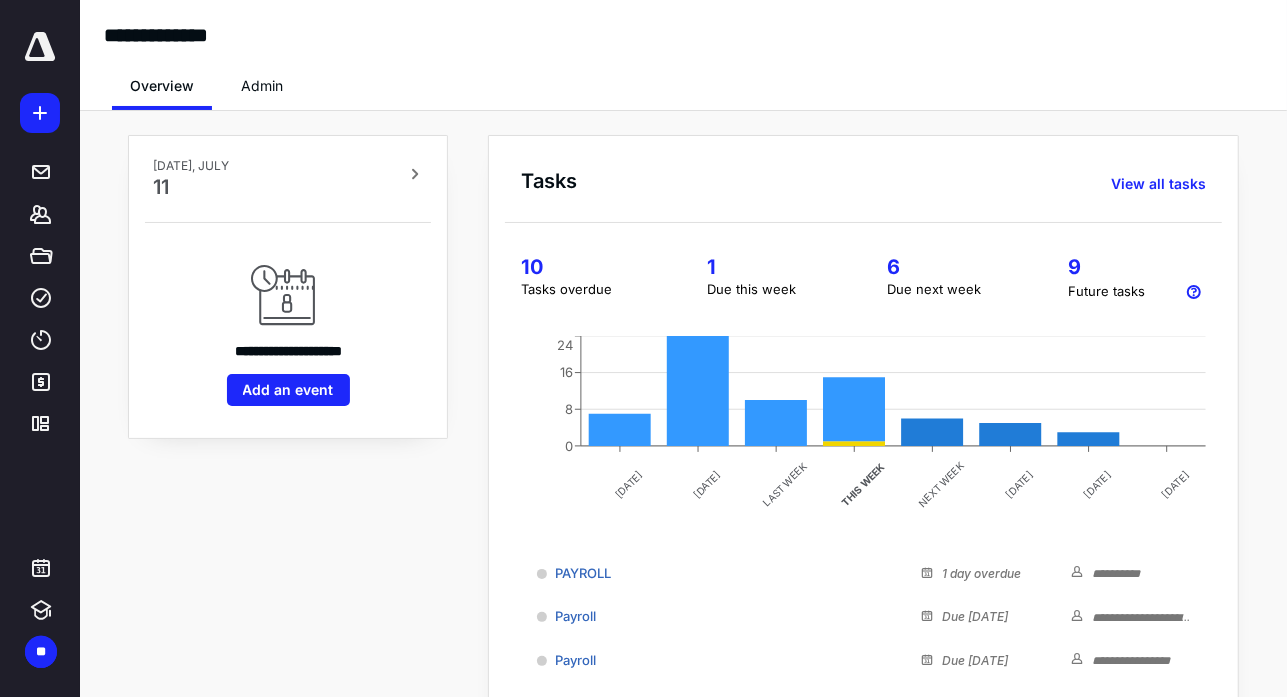 click on "Future tasks" at bounding box center [1137, 292] 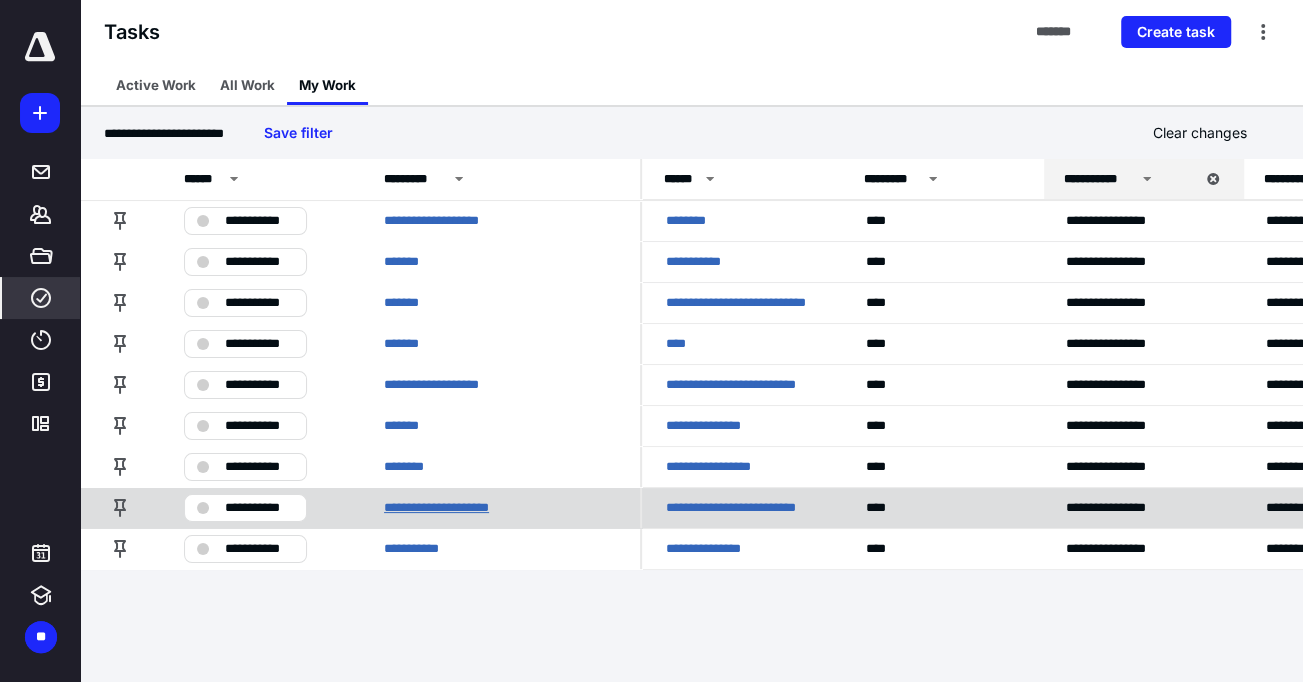 click on "**********" at bounding box center (448, 507) 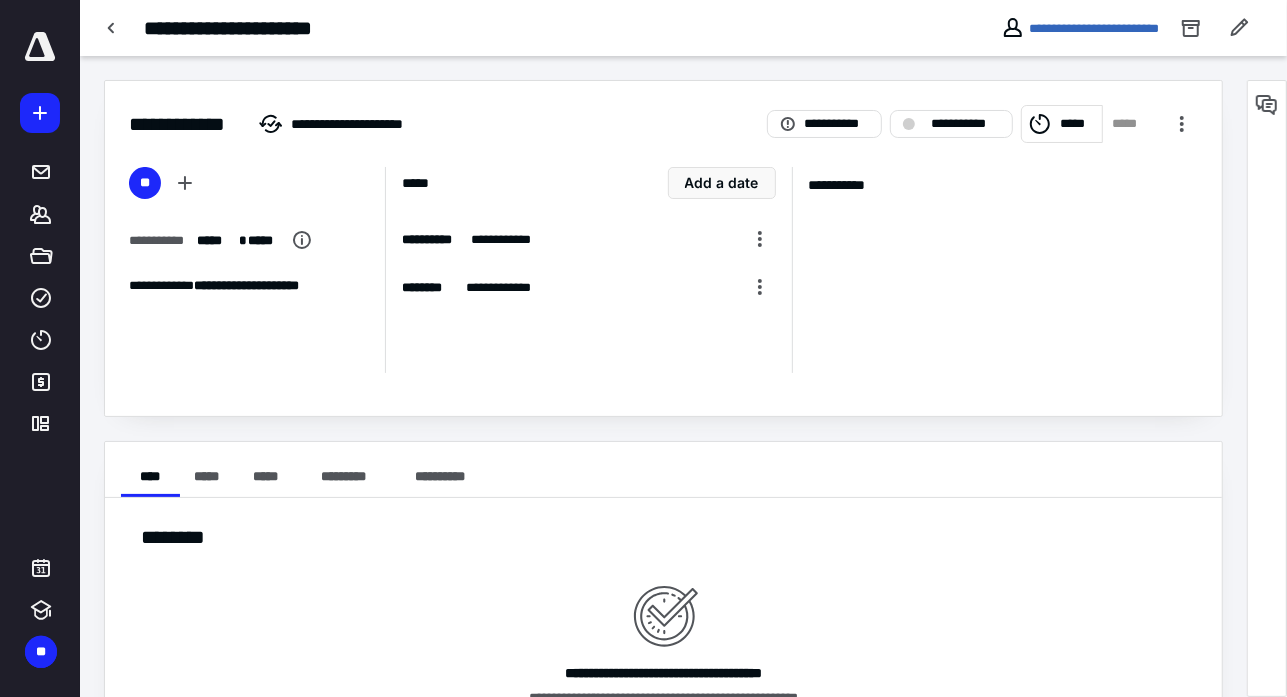 click on "*****" at bounding box center (1062, 124) 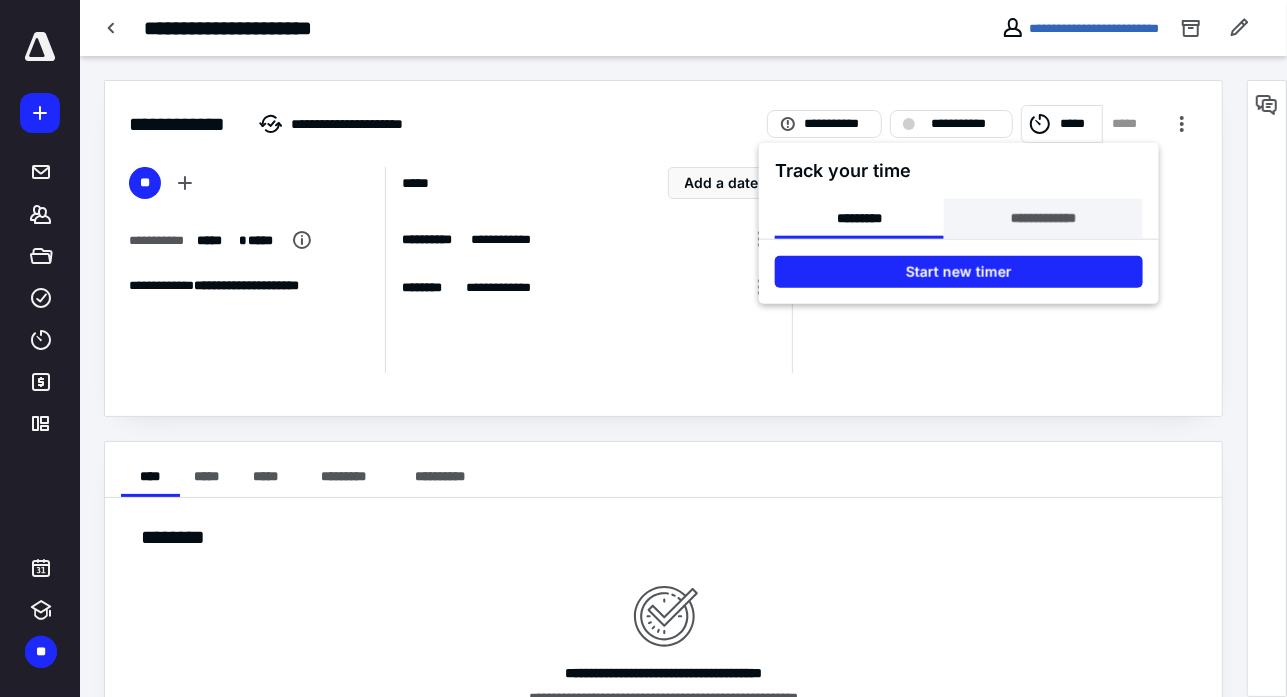 click on "**********" at bounding box center (1043, 219) 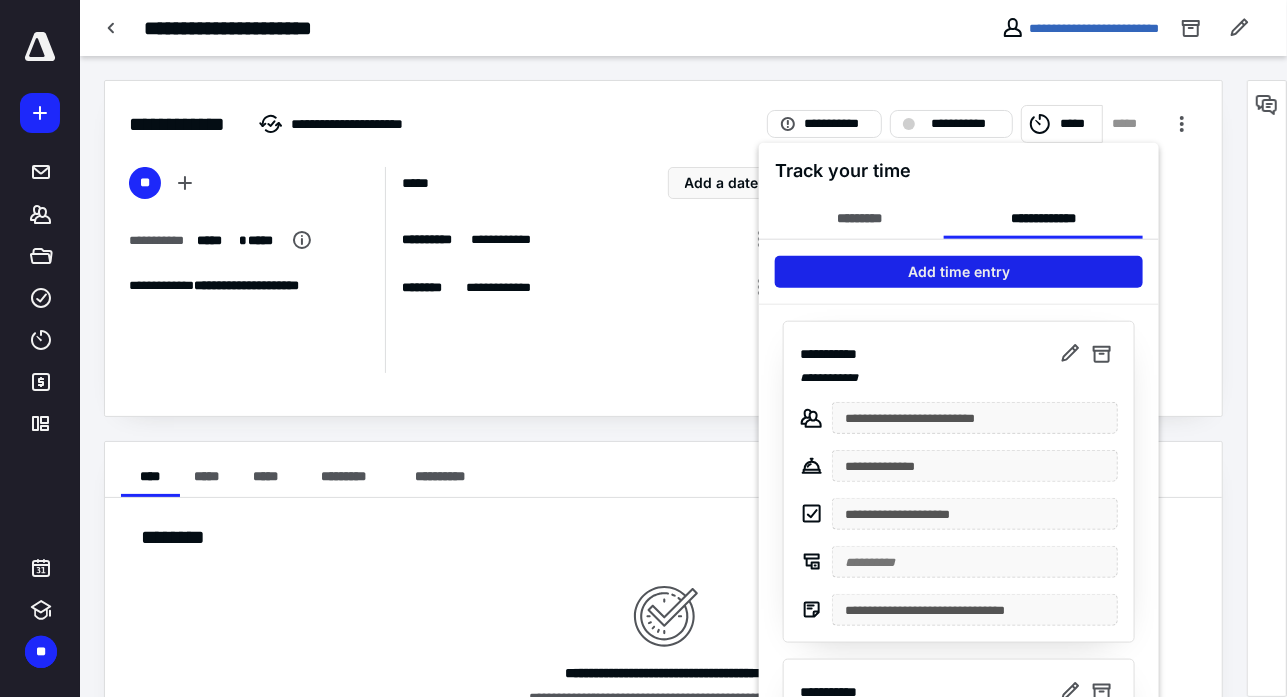 click on "Add time entry" at bounding box center [959, 272] 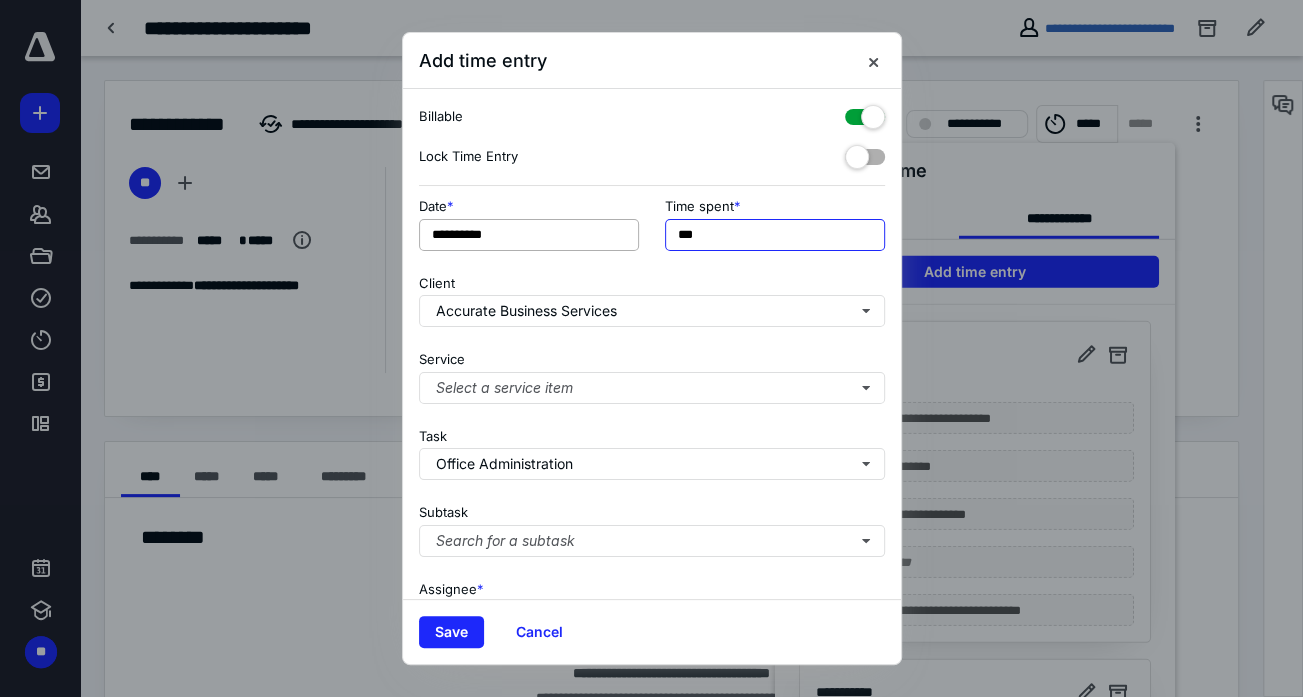 drag, startPoint x: 744, startPoint y: 238, endPoint x: 621, endPoint y: 238, distance: 123 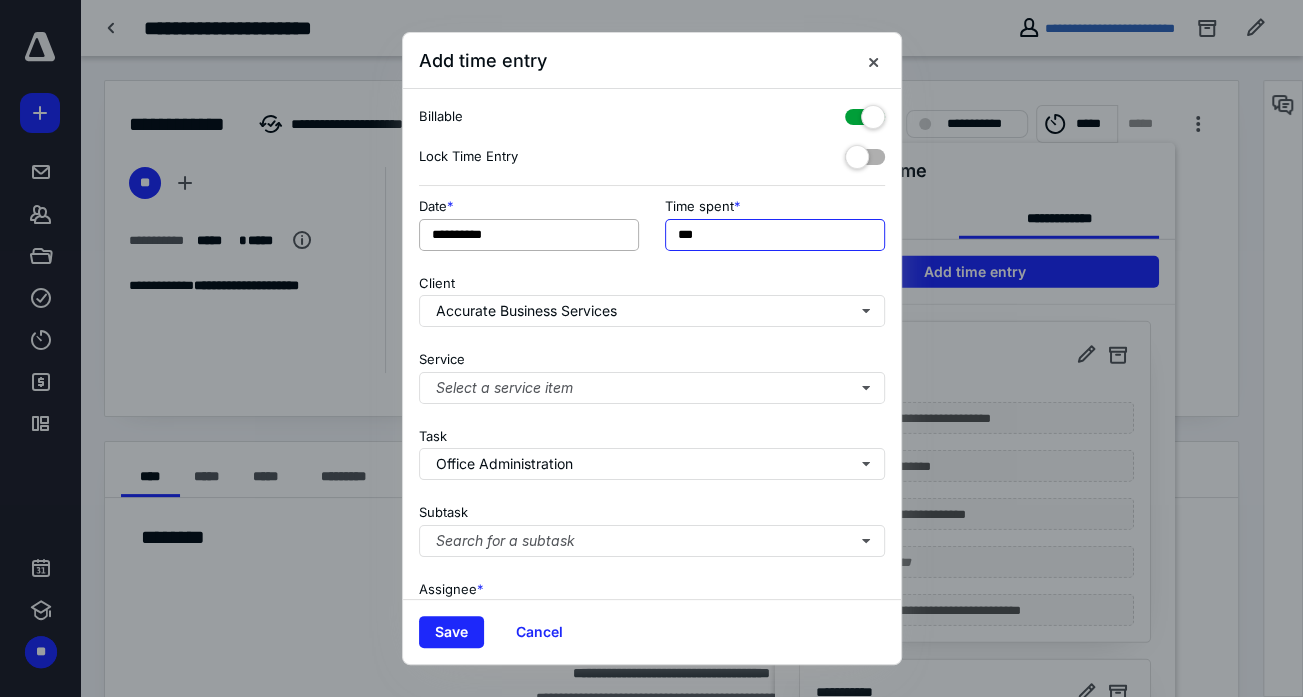 click on "**********" at bounding box center [652, 230] 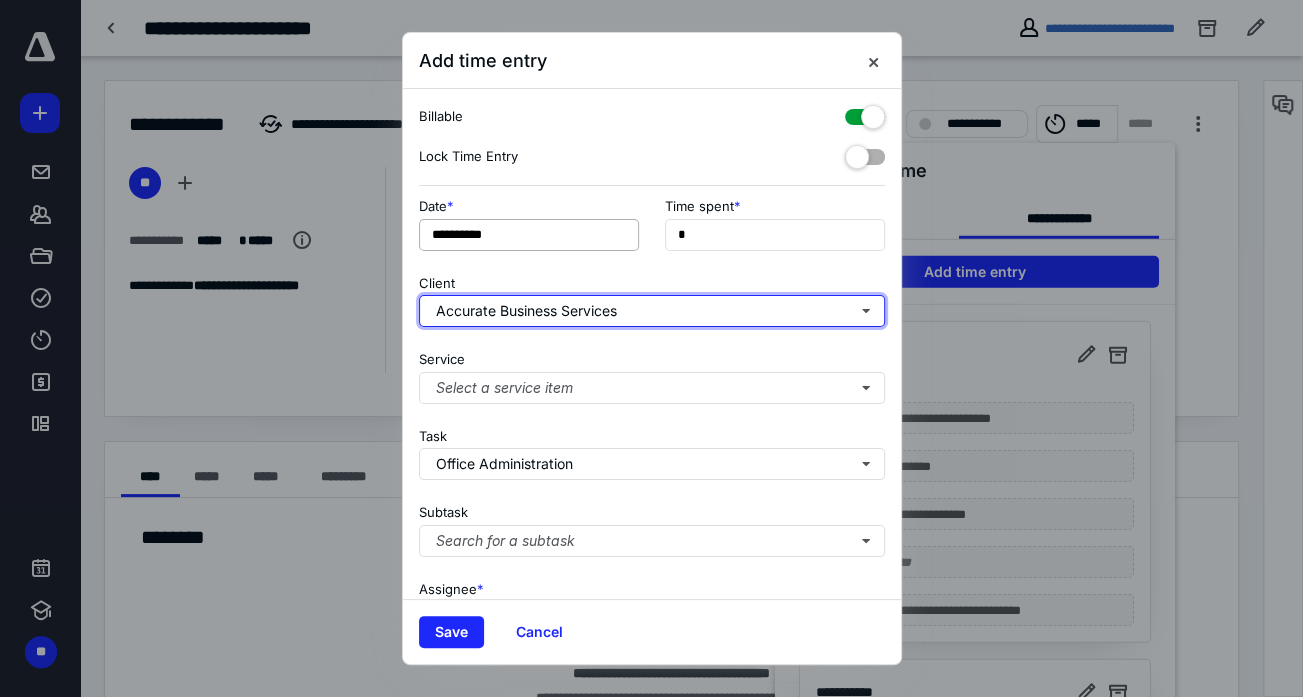 type on "**" 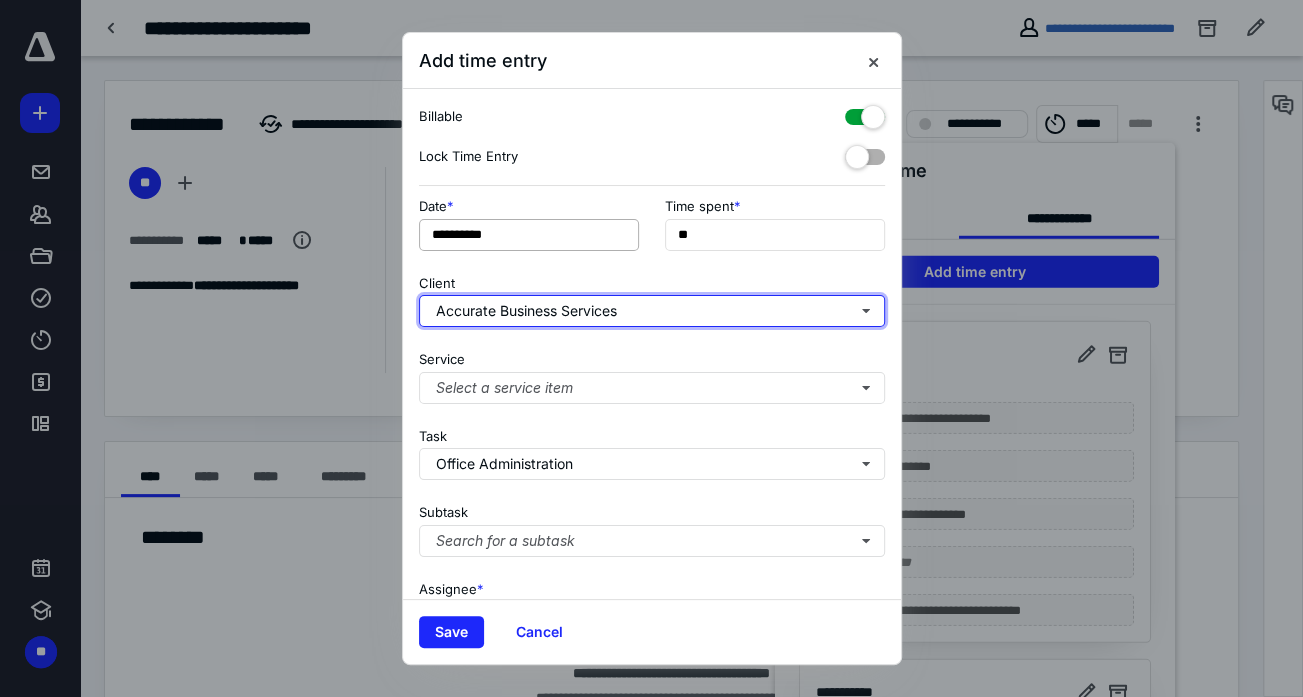 type 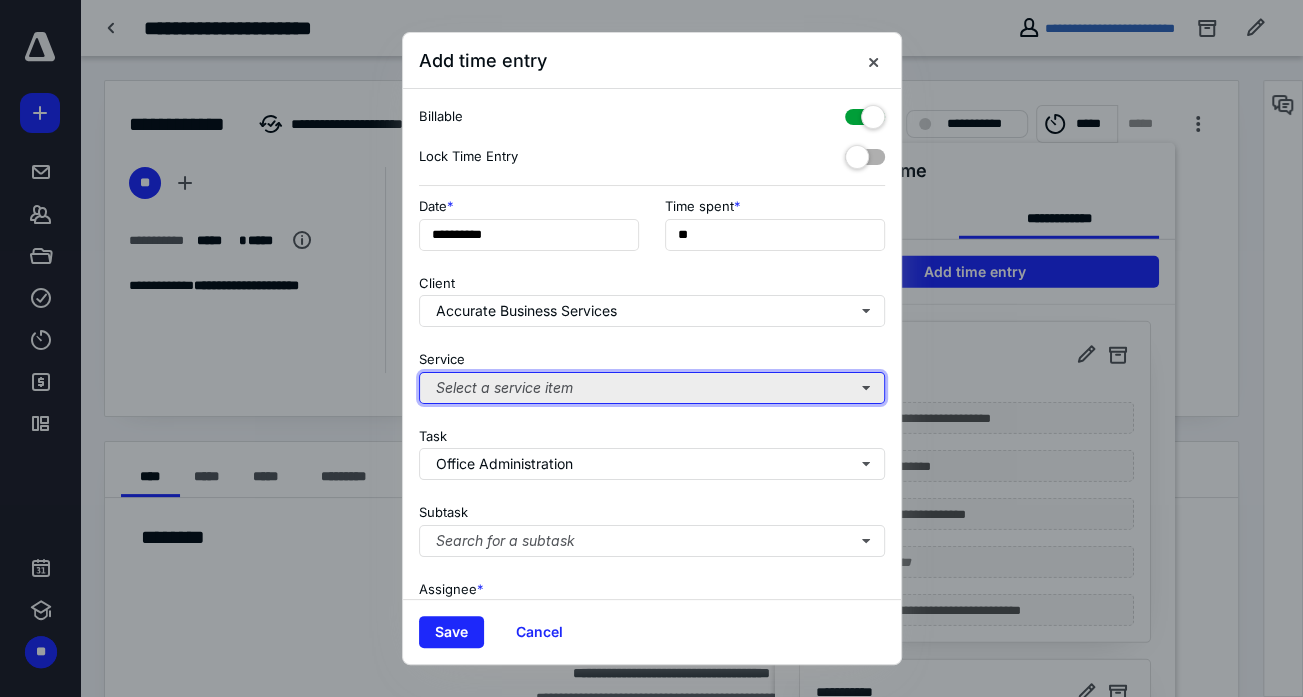 drag, startPoint x: 574, startPoint y: 385, endPoint x: 562, endPoint y: 401, distance: 20 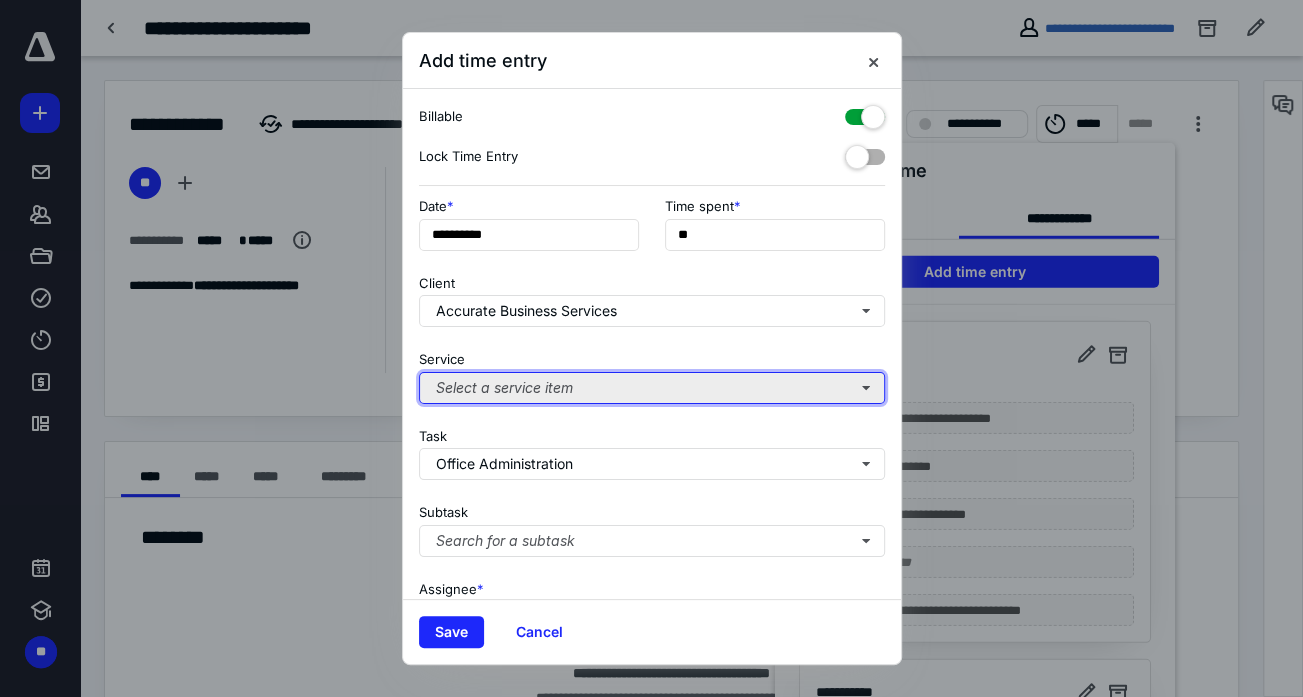 click on "Select a service item" at bounding box center (652, 388) 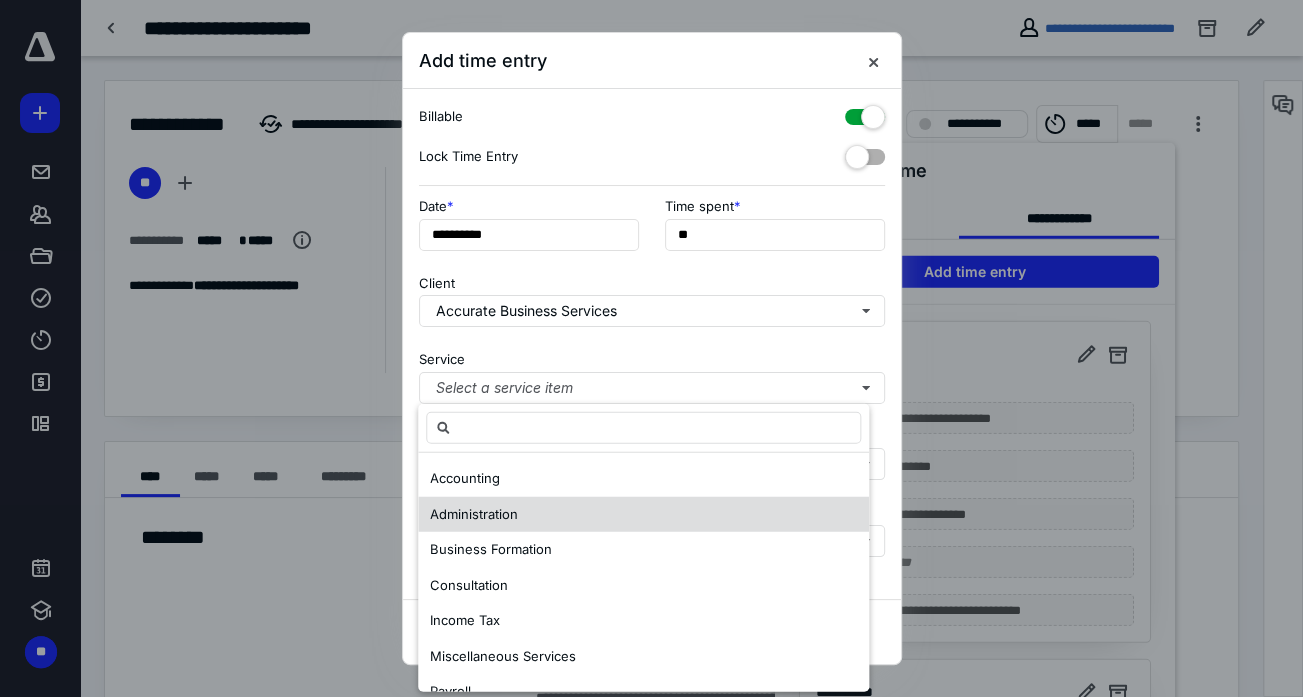 click on "Administration" at bounding box center (643, 514) 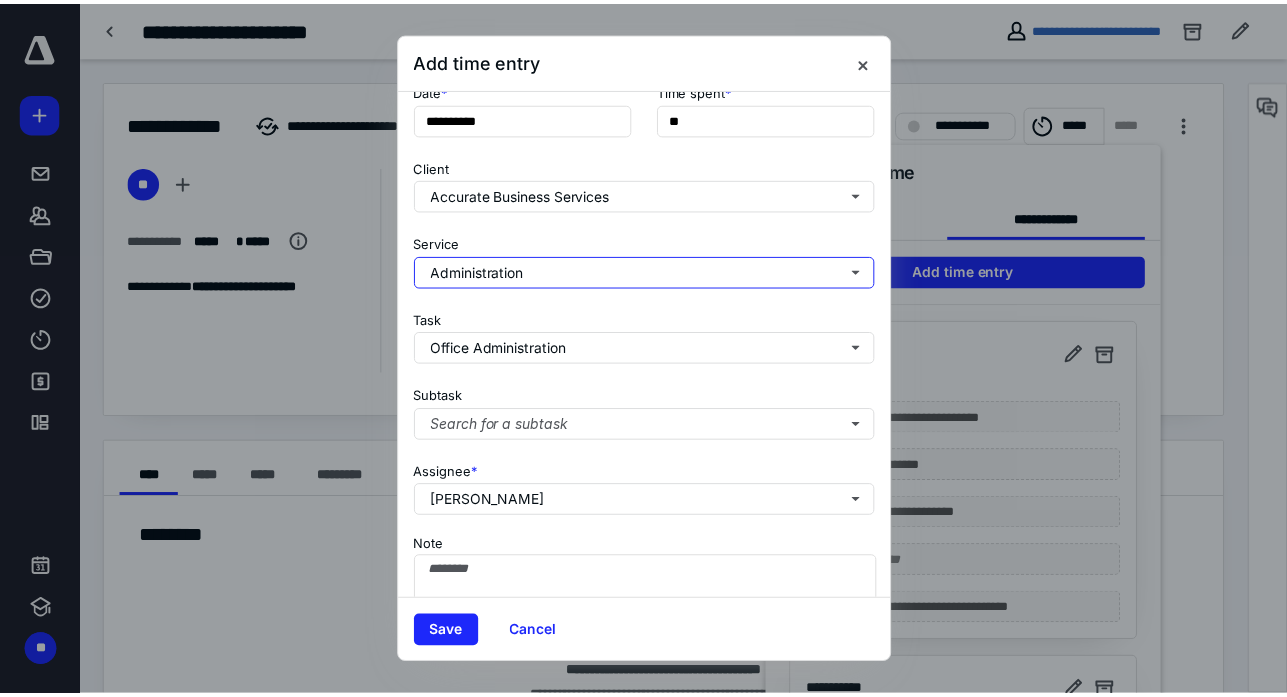 scroll, scrollTop: 203, scrollLeft: 0, axis: vertical 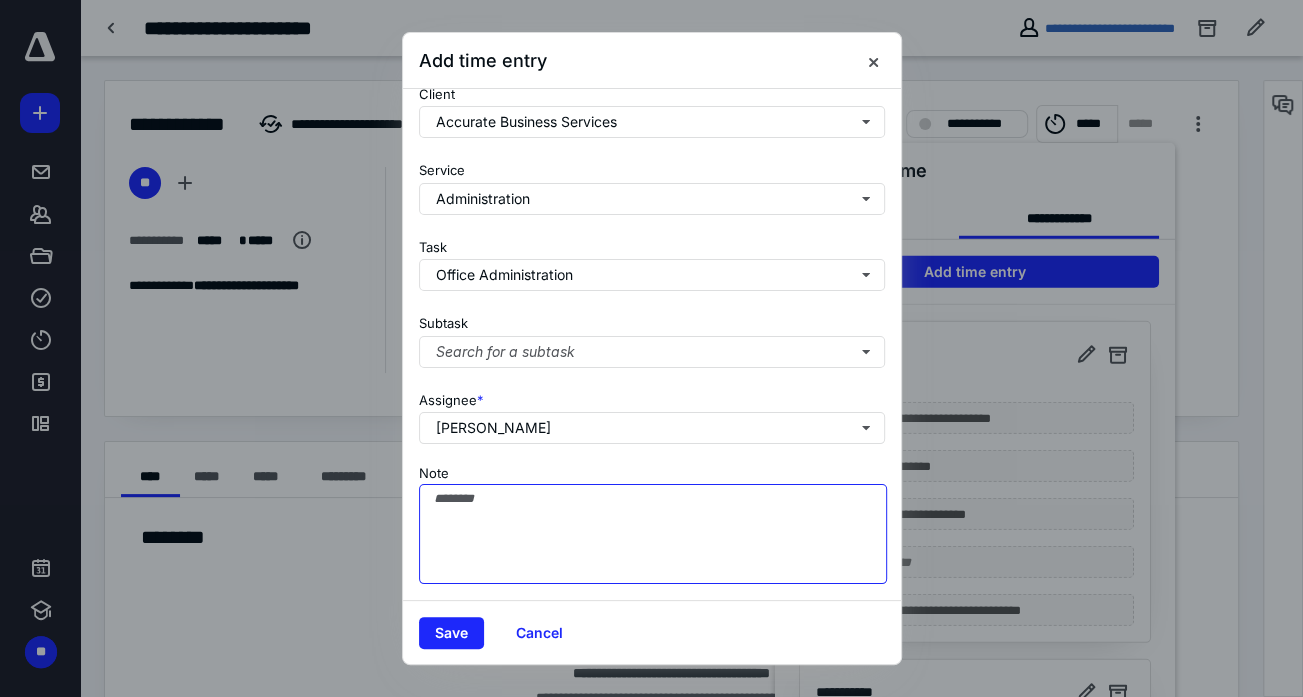 click on "Note" at bounding box center (653, 534) 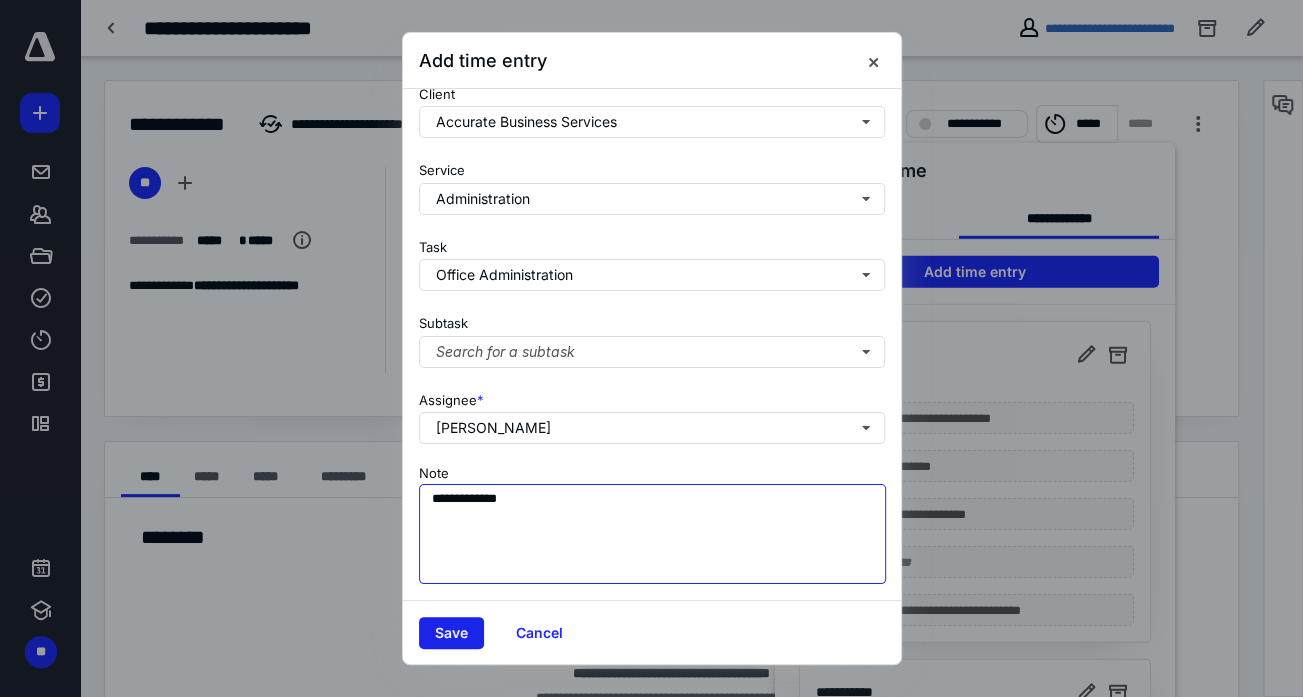 type on "**********" 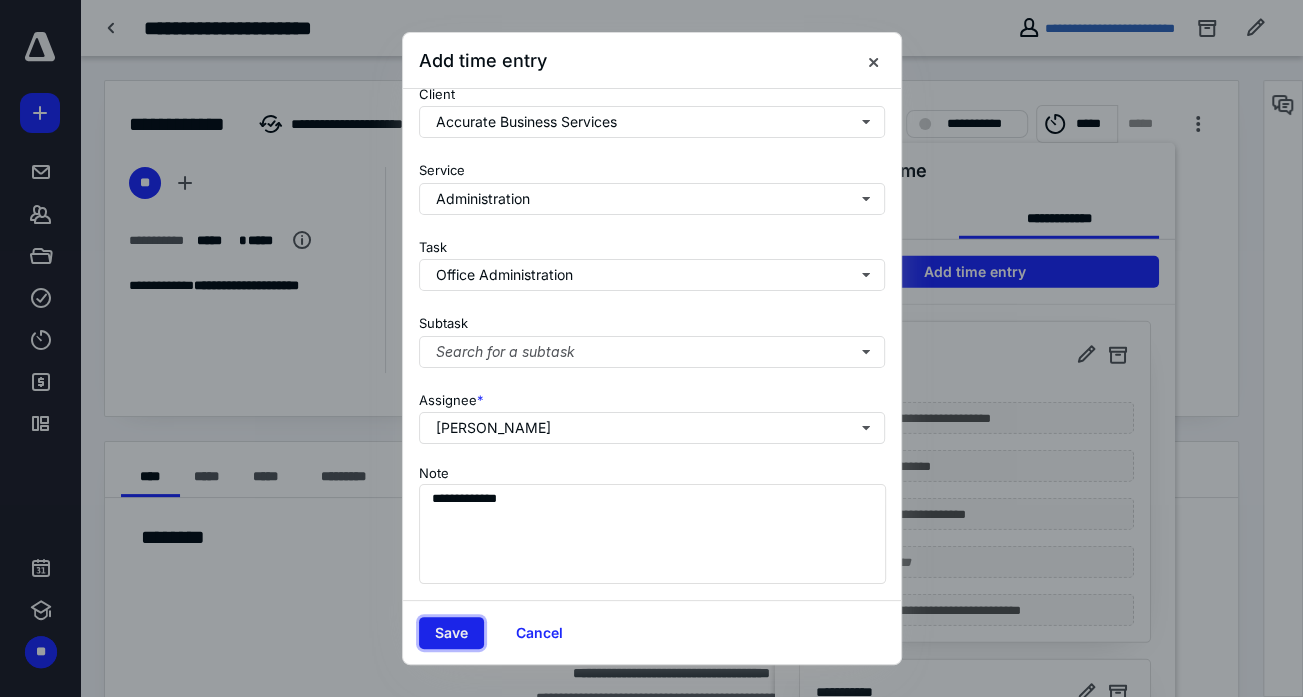 click on "Save" at bounding box center (451, 633) 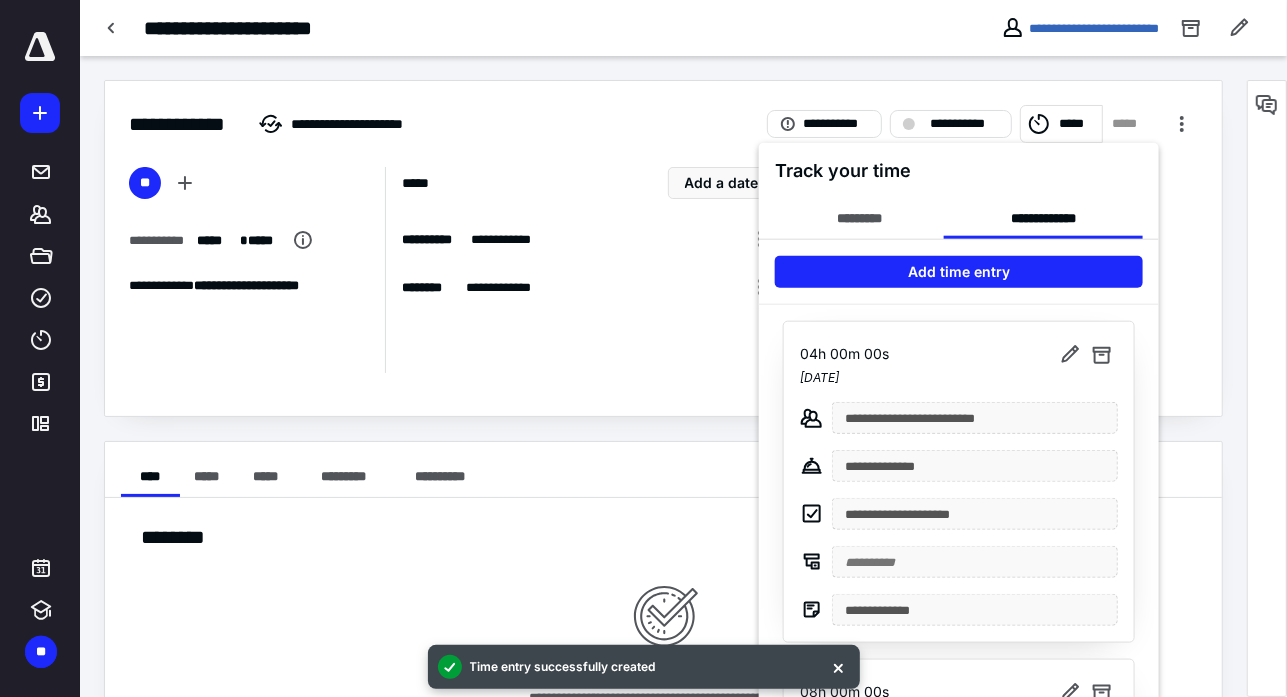 click at bounding box center (643, 348) 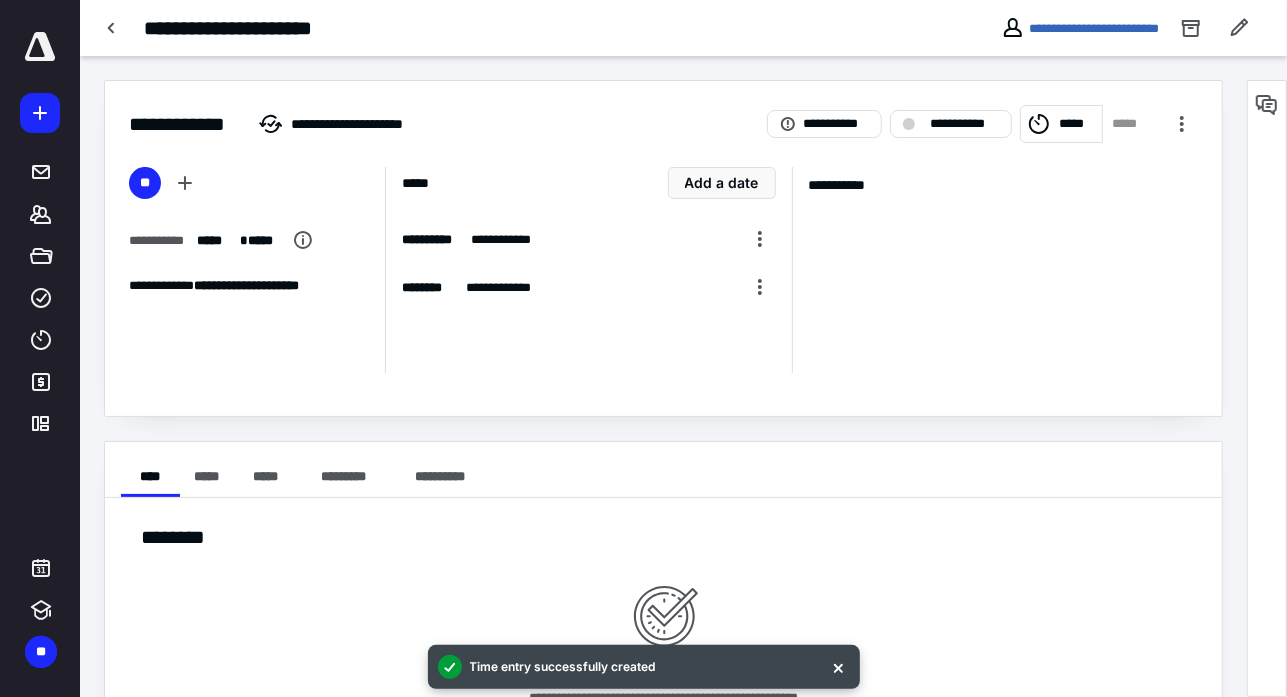 click at bounding box center [40, 47] 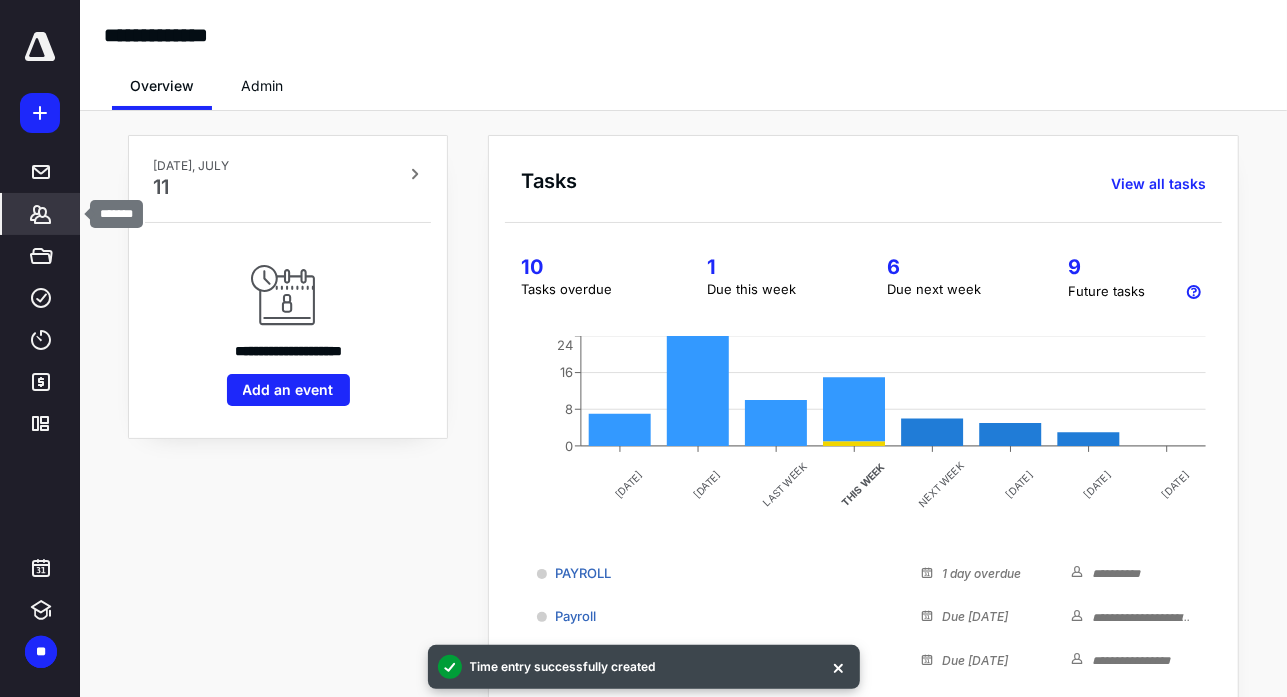 click on "*******" at bounding box center (41, 214) 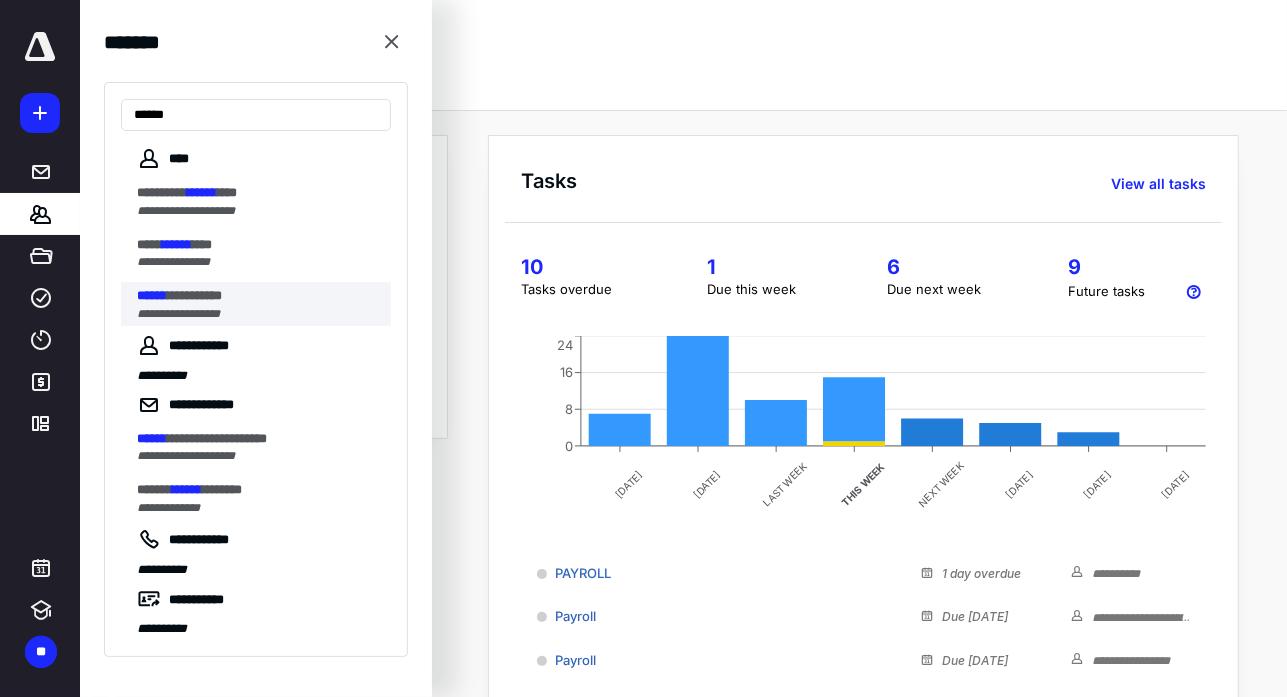 type on "******" 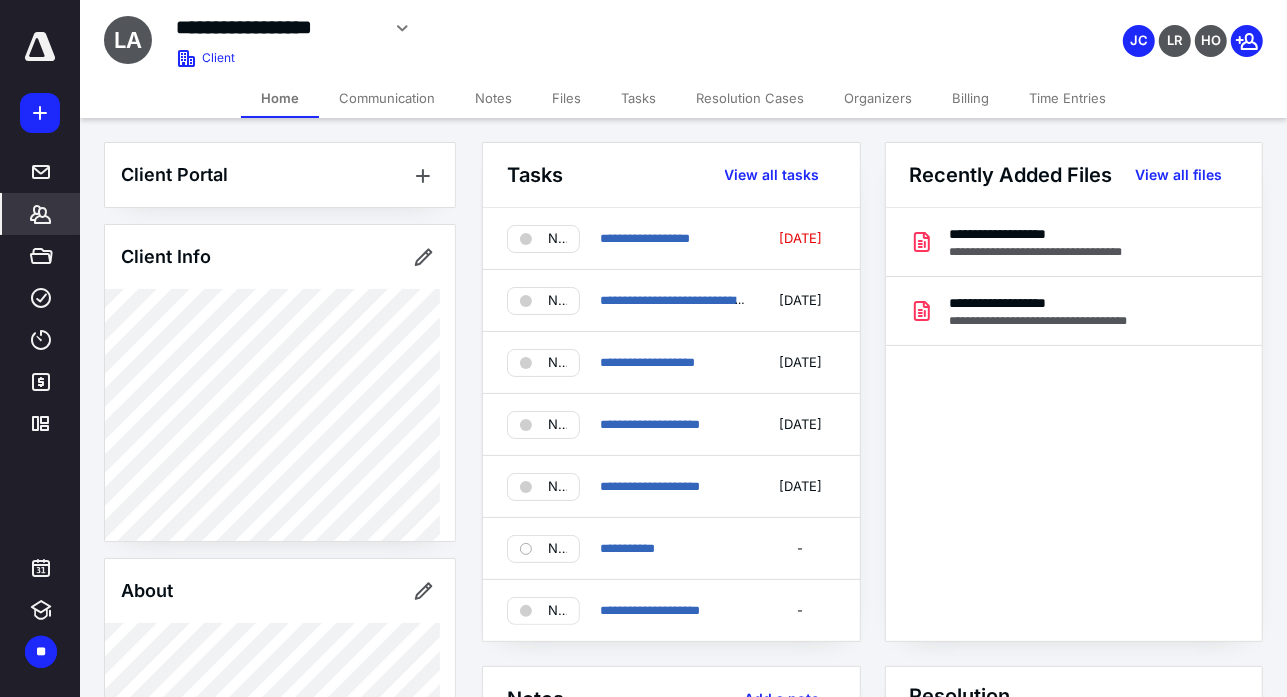 click on "Time Entries" at bounding box center [1067, 98] 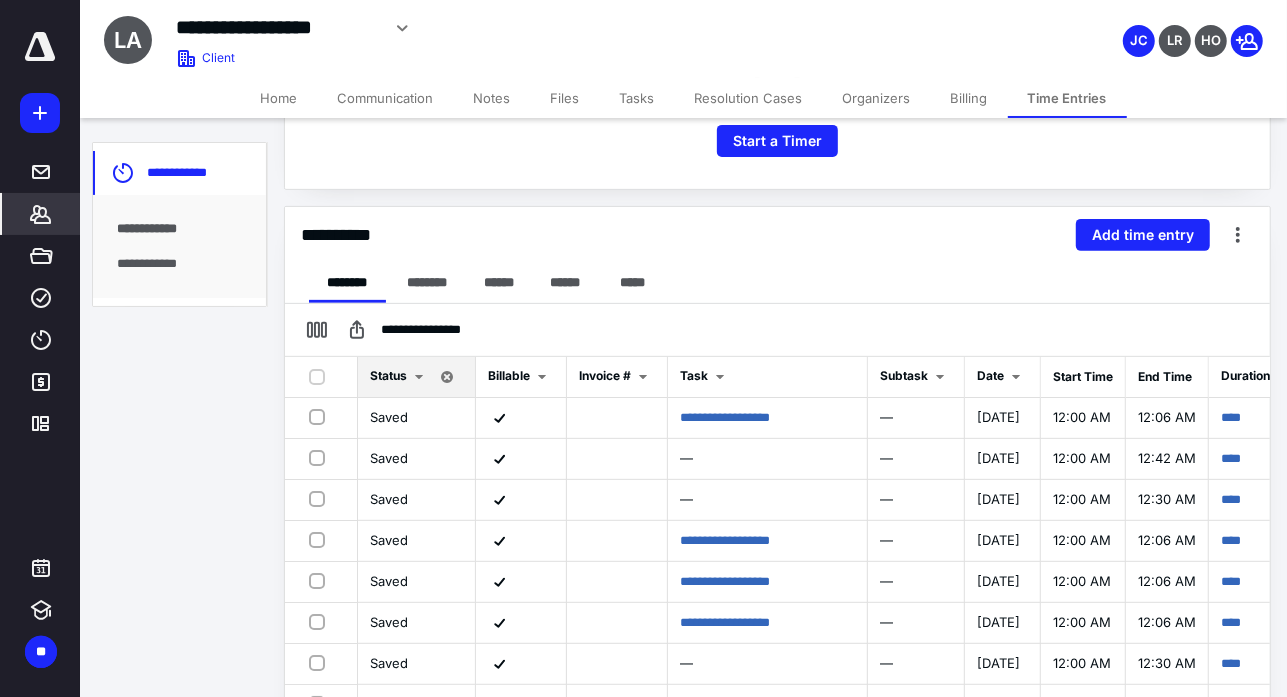 scroll, scrollTop: 400, scrollLeft: 0, axis: vertical 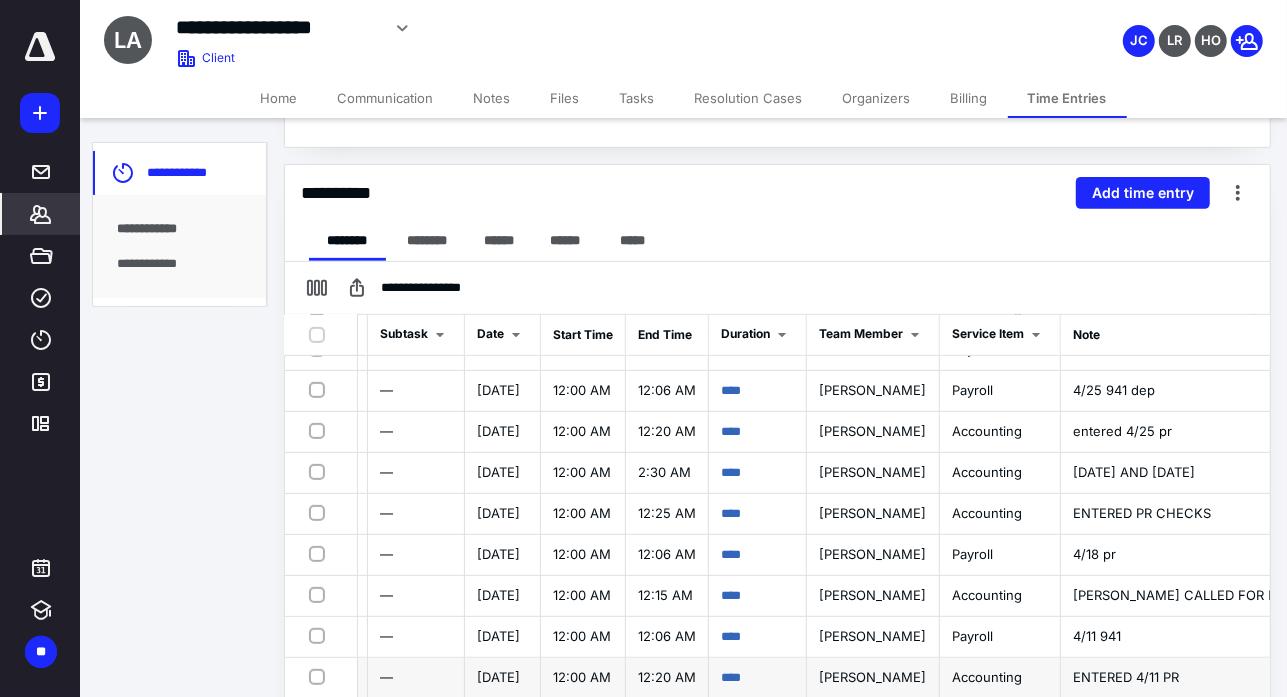 drag, startPoint x: 1029, startPoint y: 681, endPoint x: 1103, endPoint y: 656, distance: 78.1089 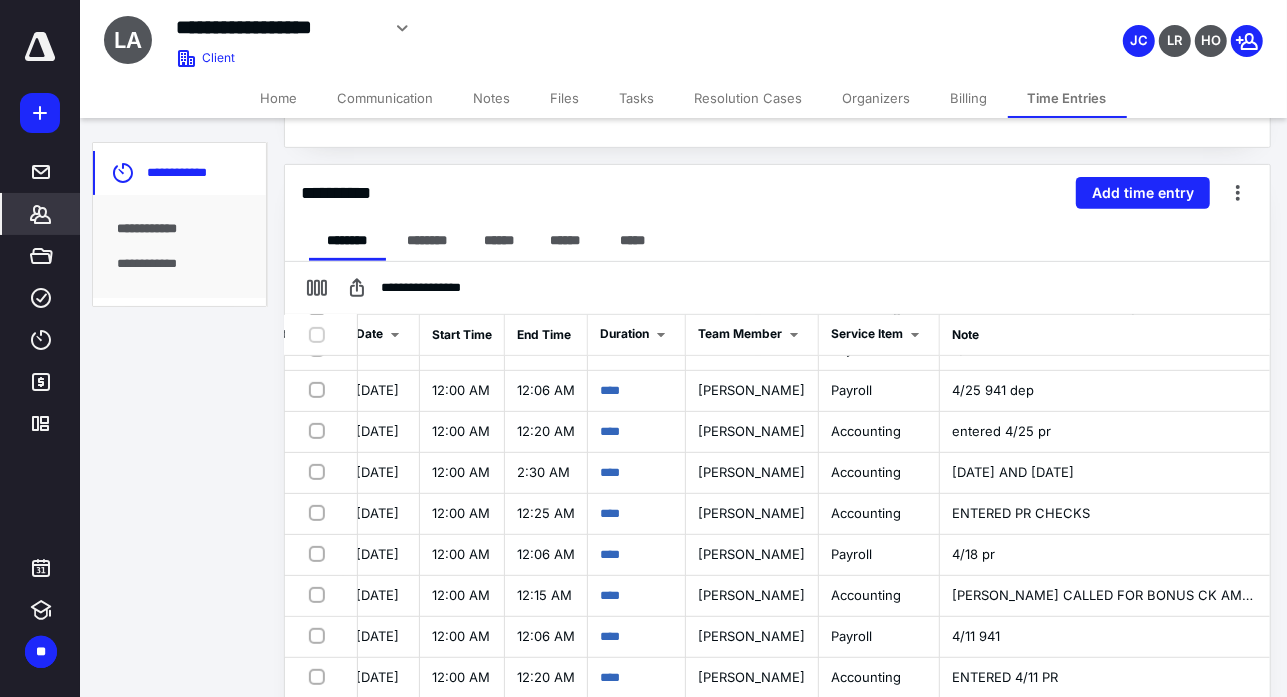 scroll, scrollTop: 600, scrollLeft: 680, axis: both 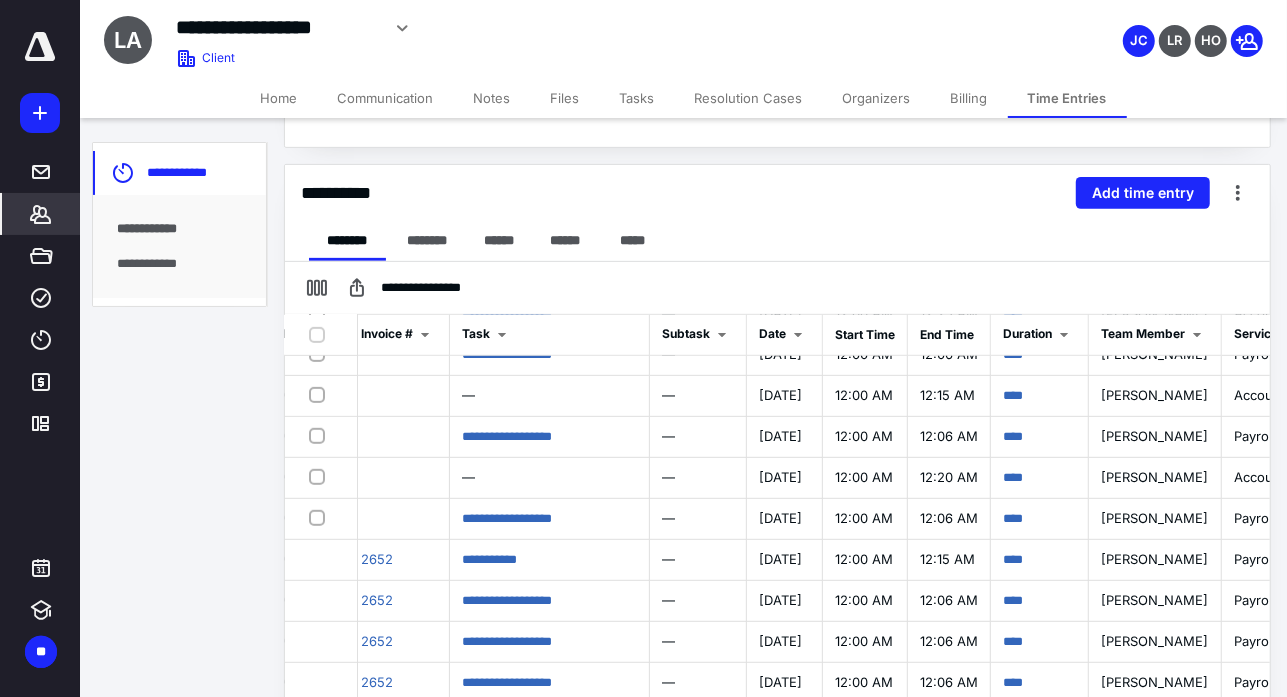 click at bounding box center [40, 47] 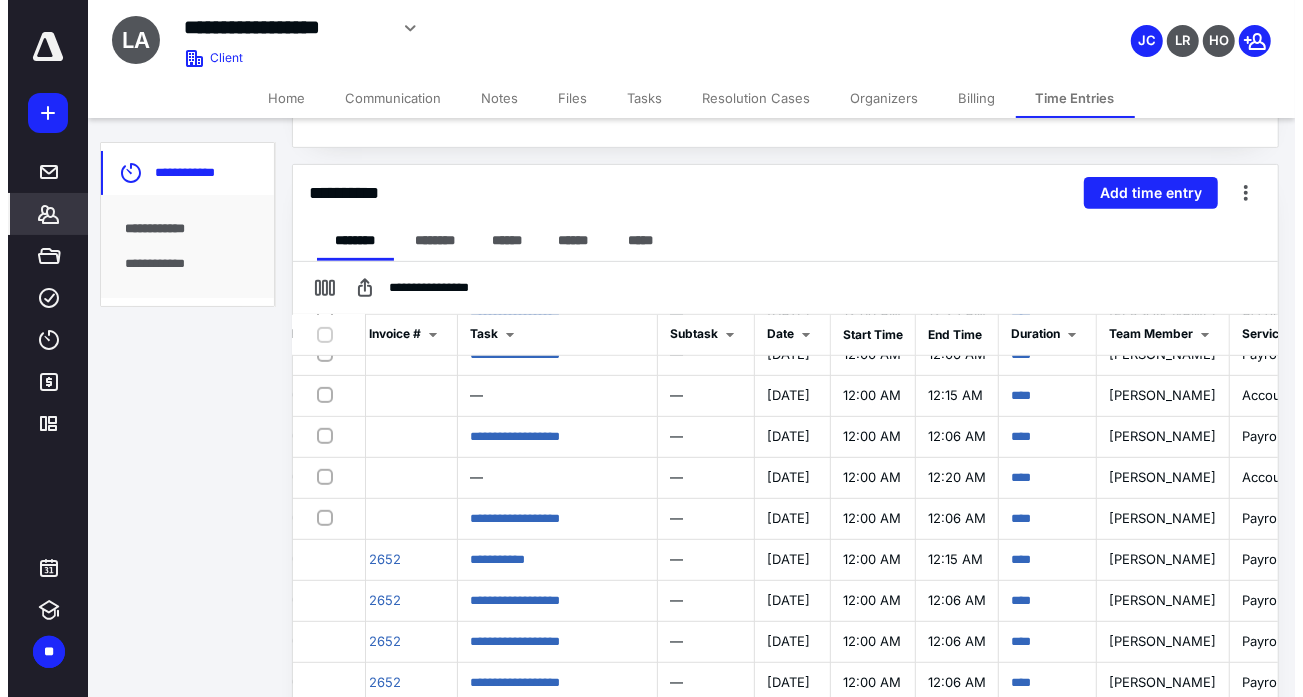 scroll, scrollTop: 0, scrollLeft: 0, axis: both 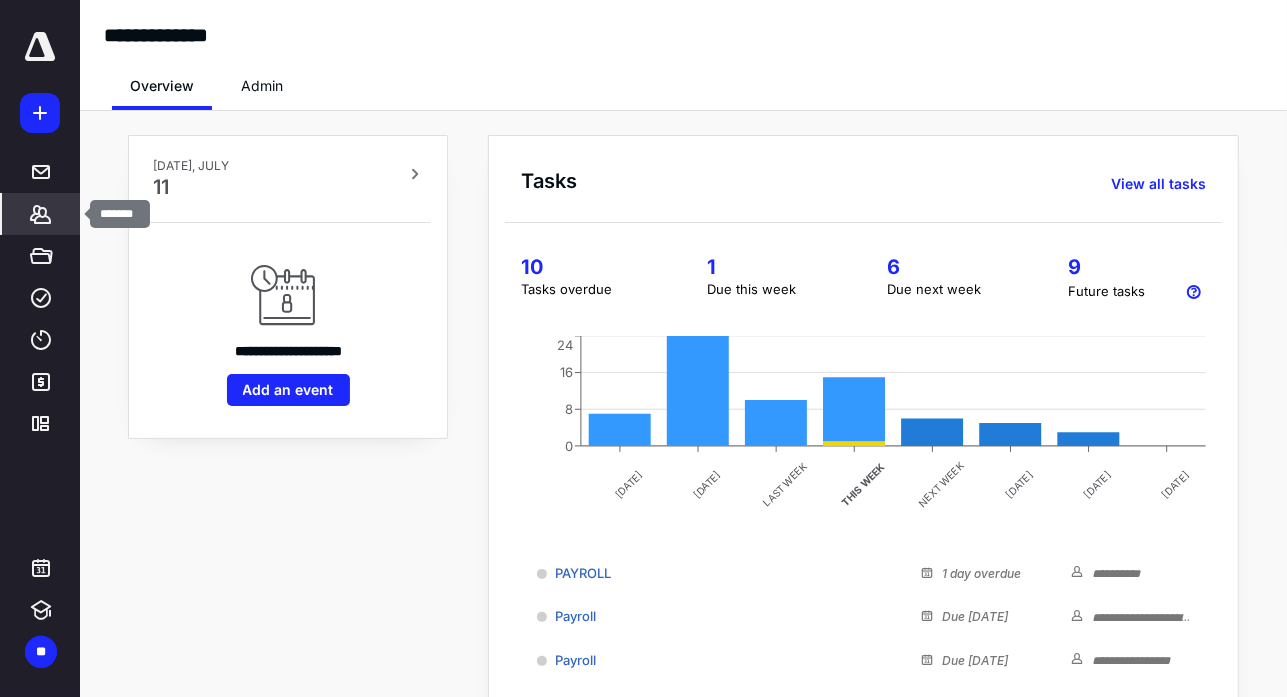 click on "*******" at bounding box center (41, 214) 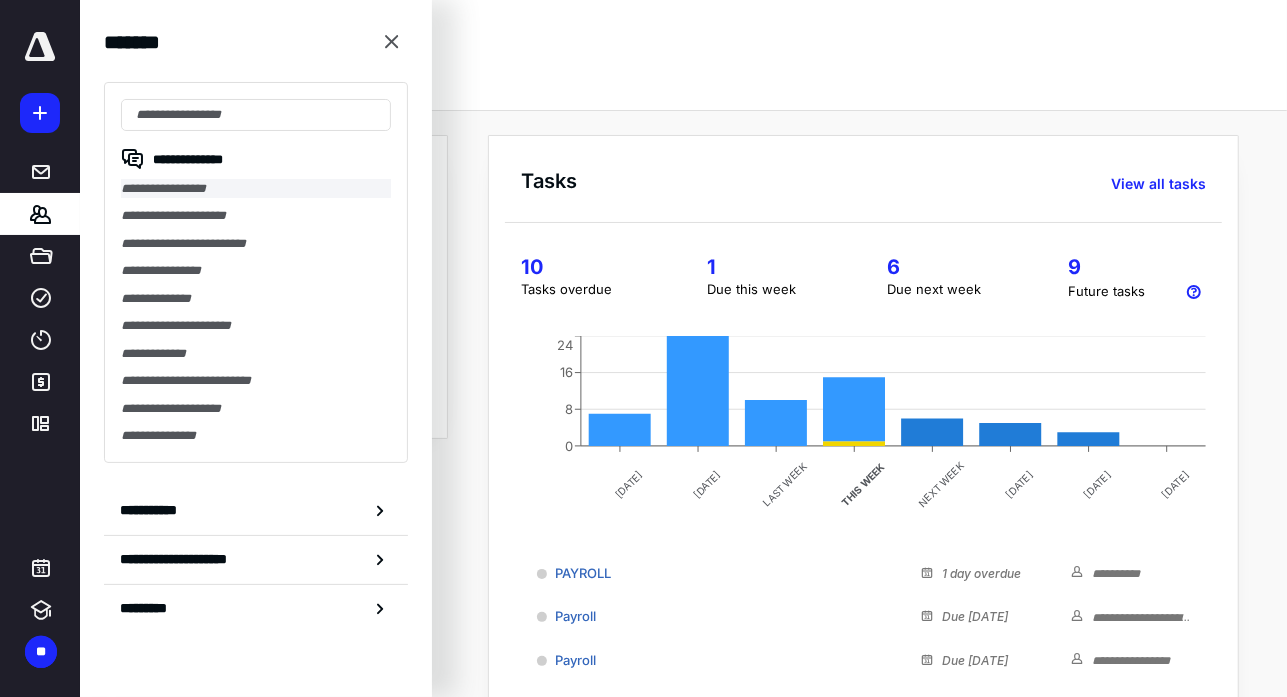 click on "**********" at bounding box center [256, 188] 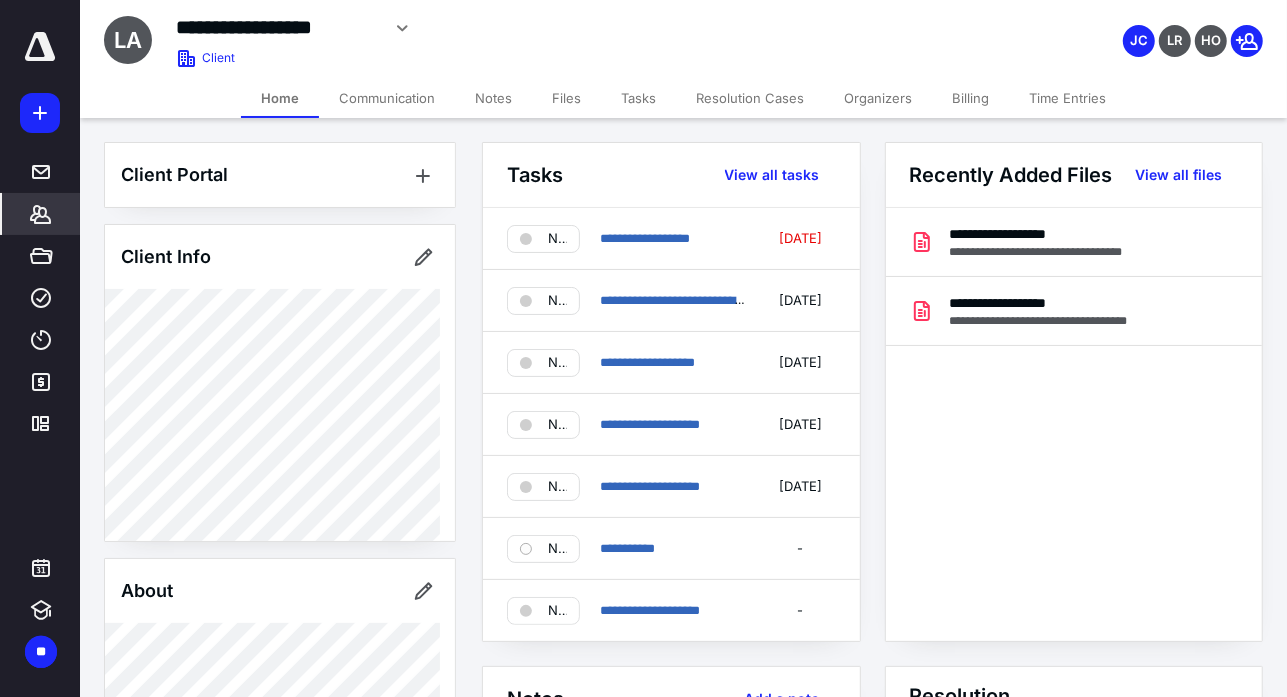 click on "Time Entries" at bounding box center (1067, 98) 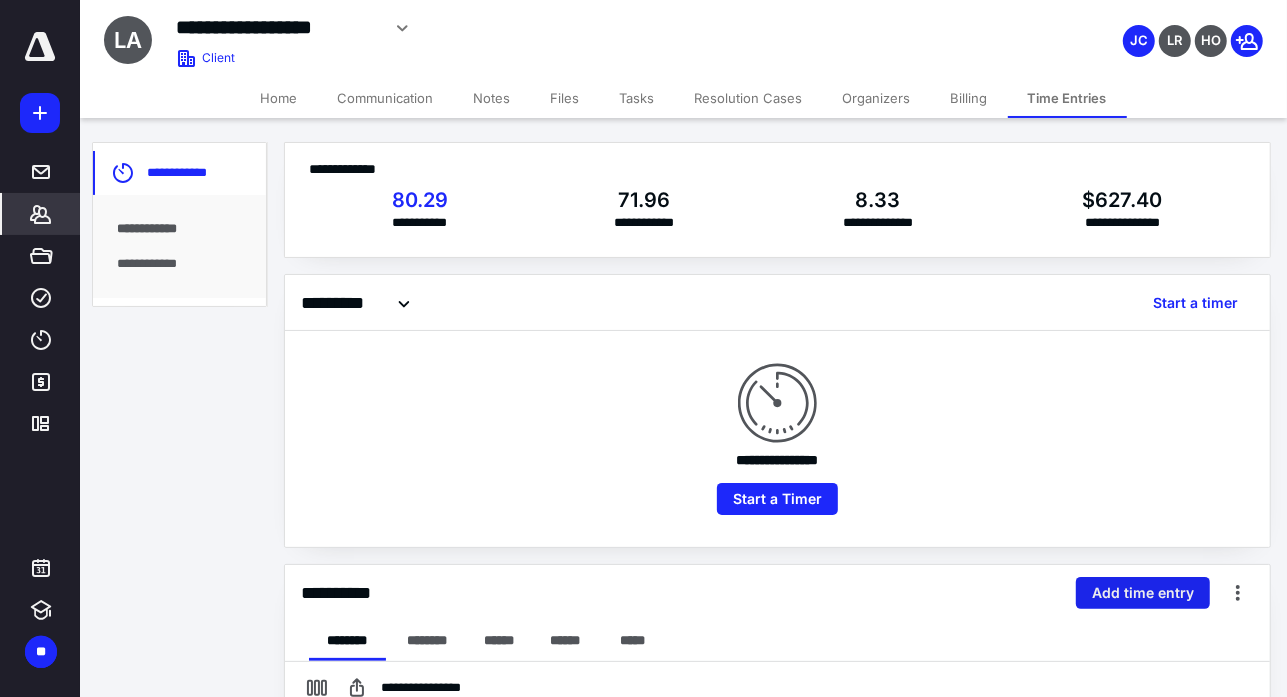 click on "Add time entry" at bounding box center (1143, 593) 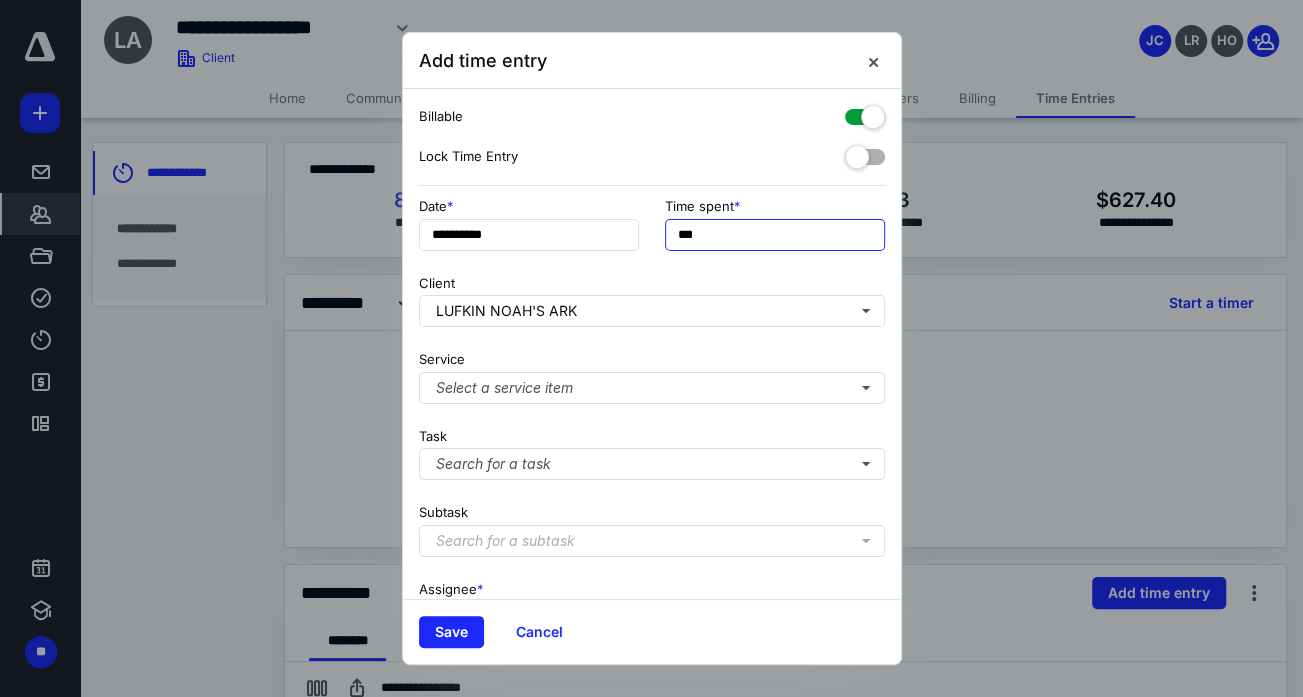 drag, startPoint x: 768, startPoint y: 235, endPoint x: 676, endPoint y: 235, distance: 92 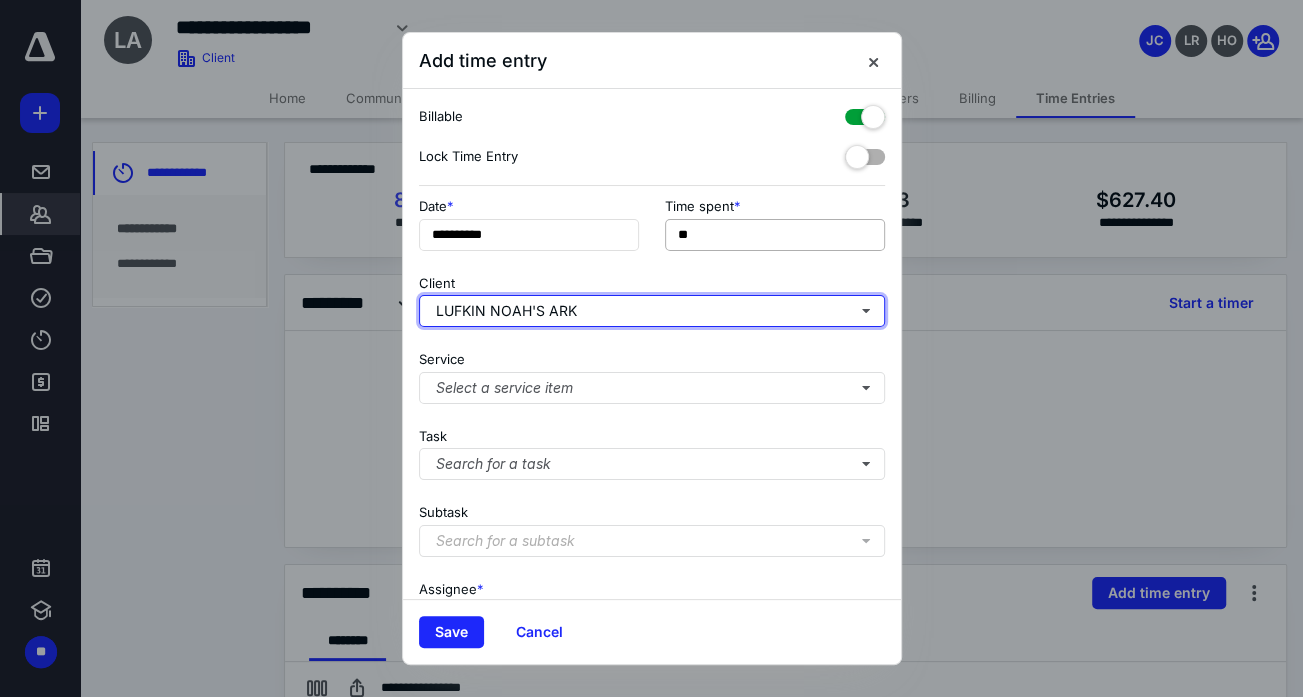 type on "***" 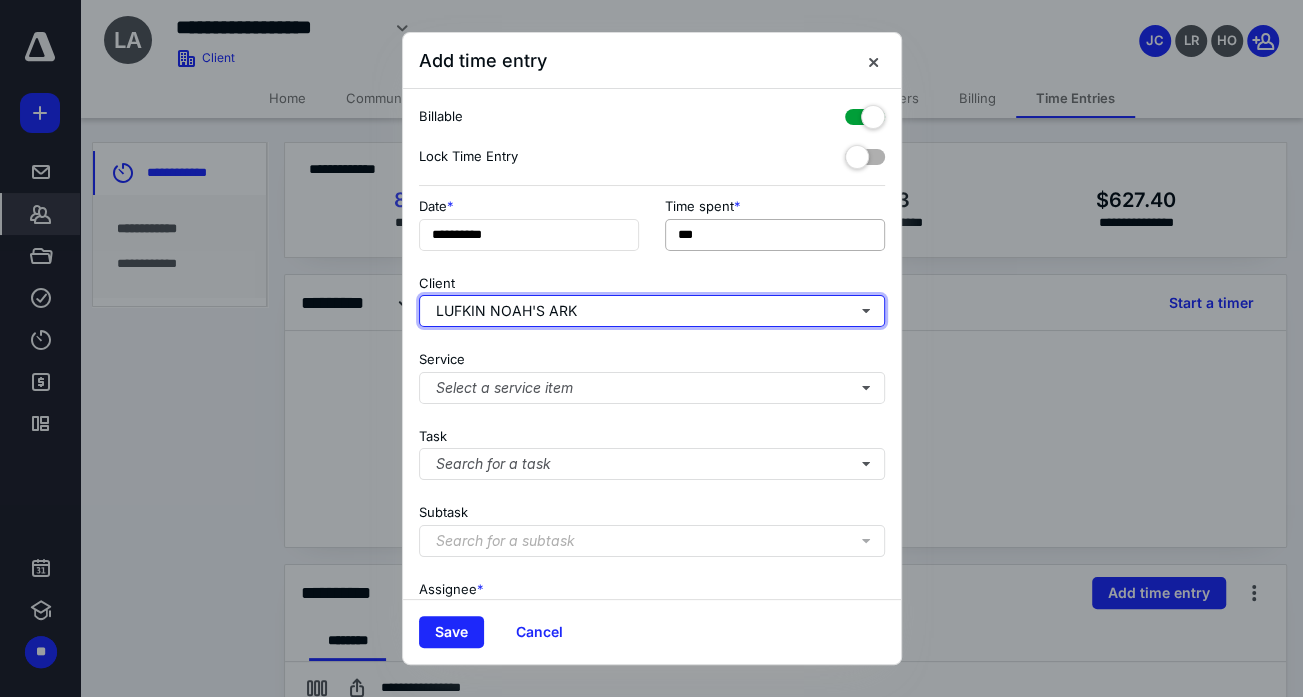 type 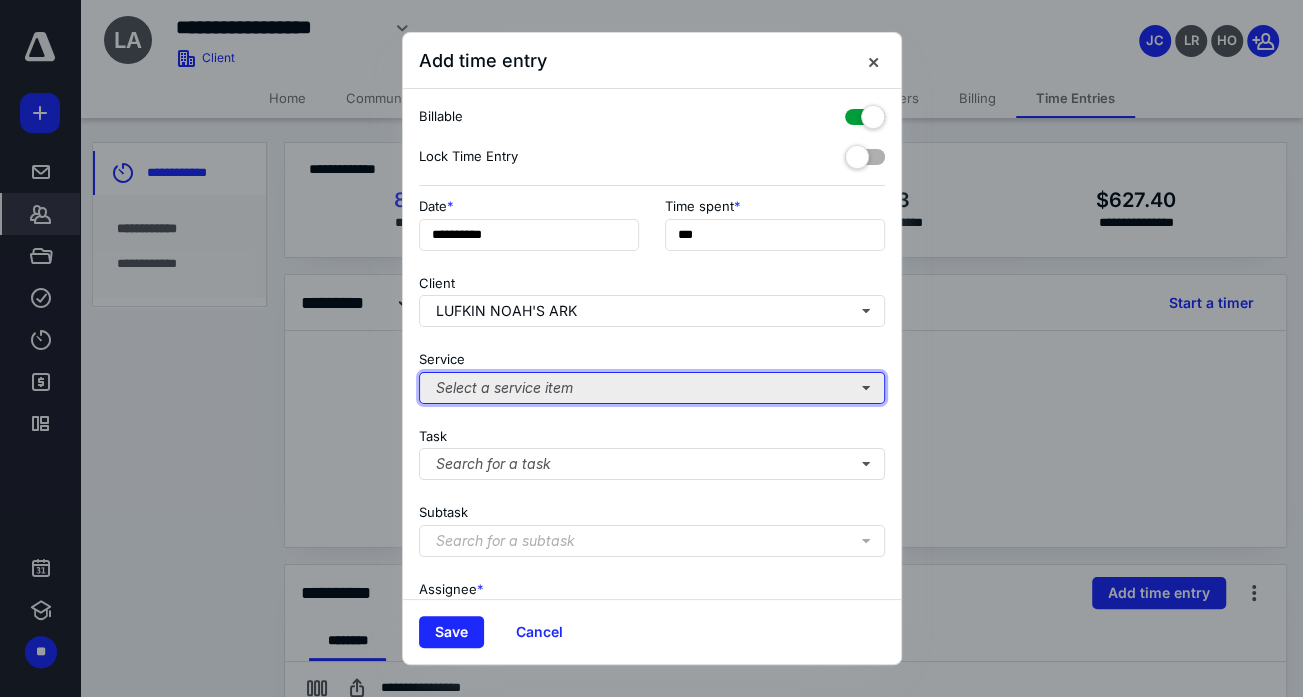 click on "Select a service item" at bounding box center [652, 388] 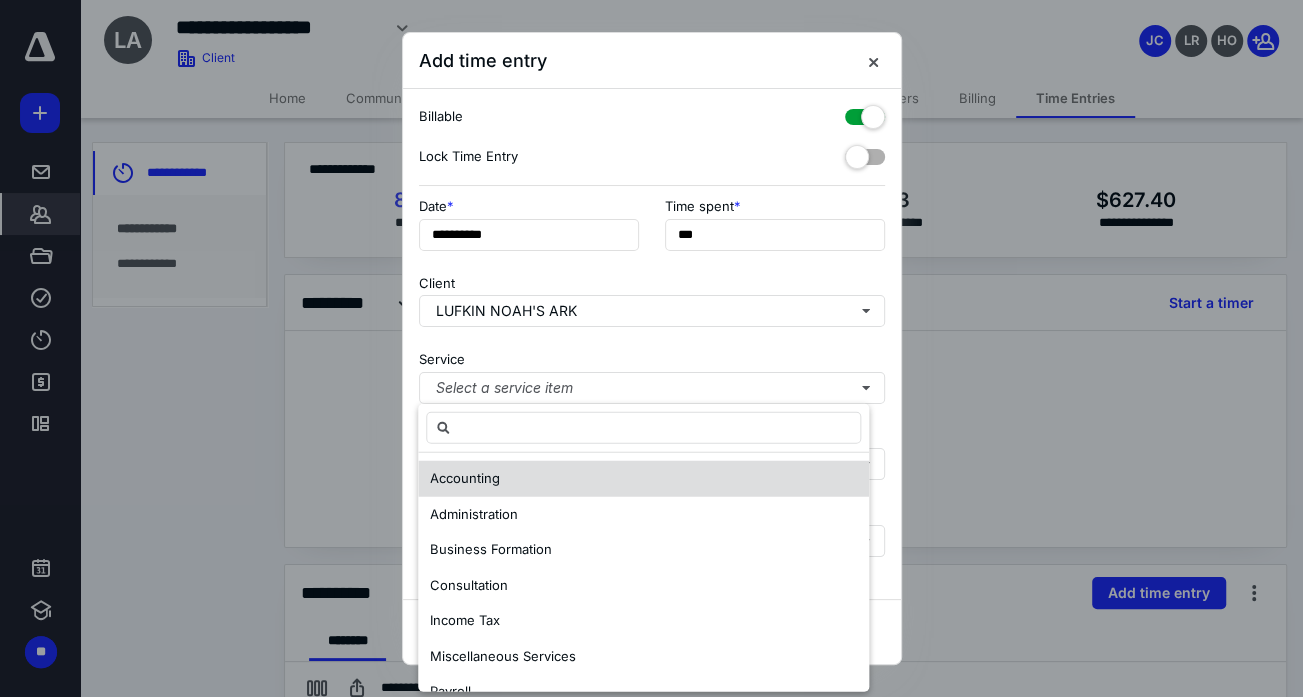 click on "Accounting" at bounding box center (643, 479) 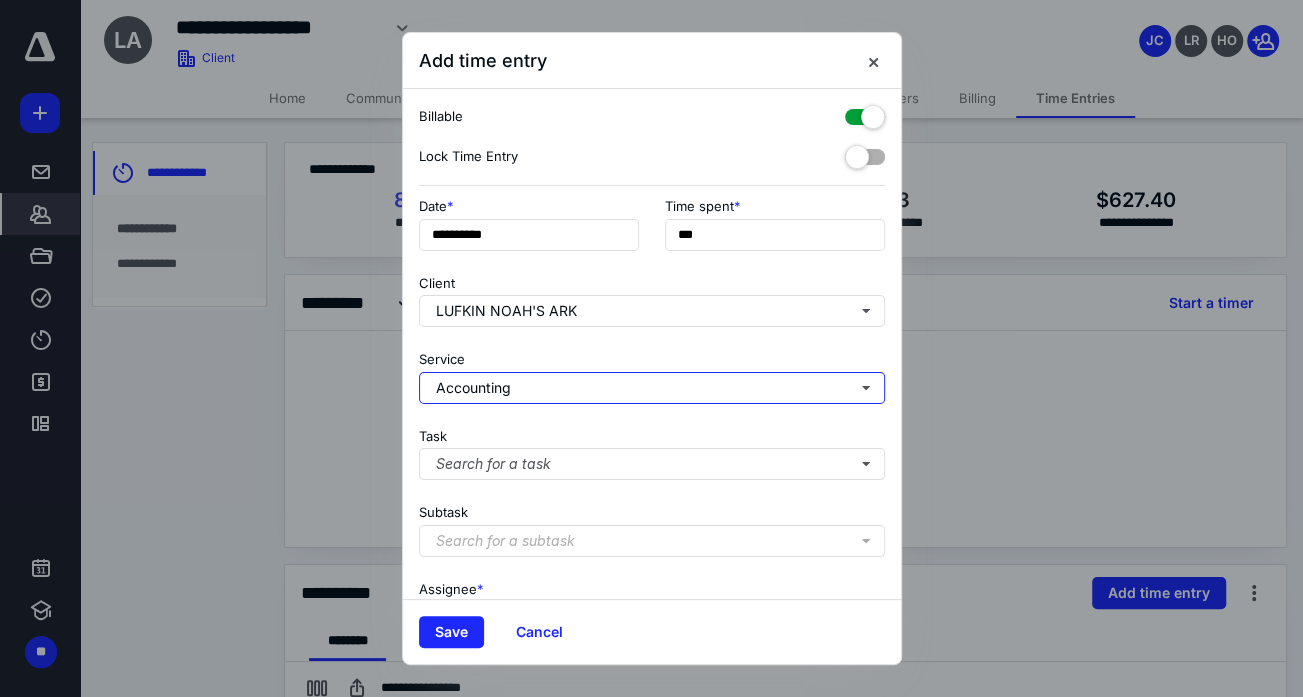 scroll, scrollTop: 200, scrollLeft: 0, axis: vertical 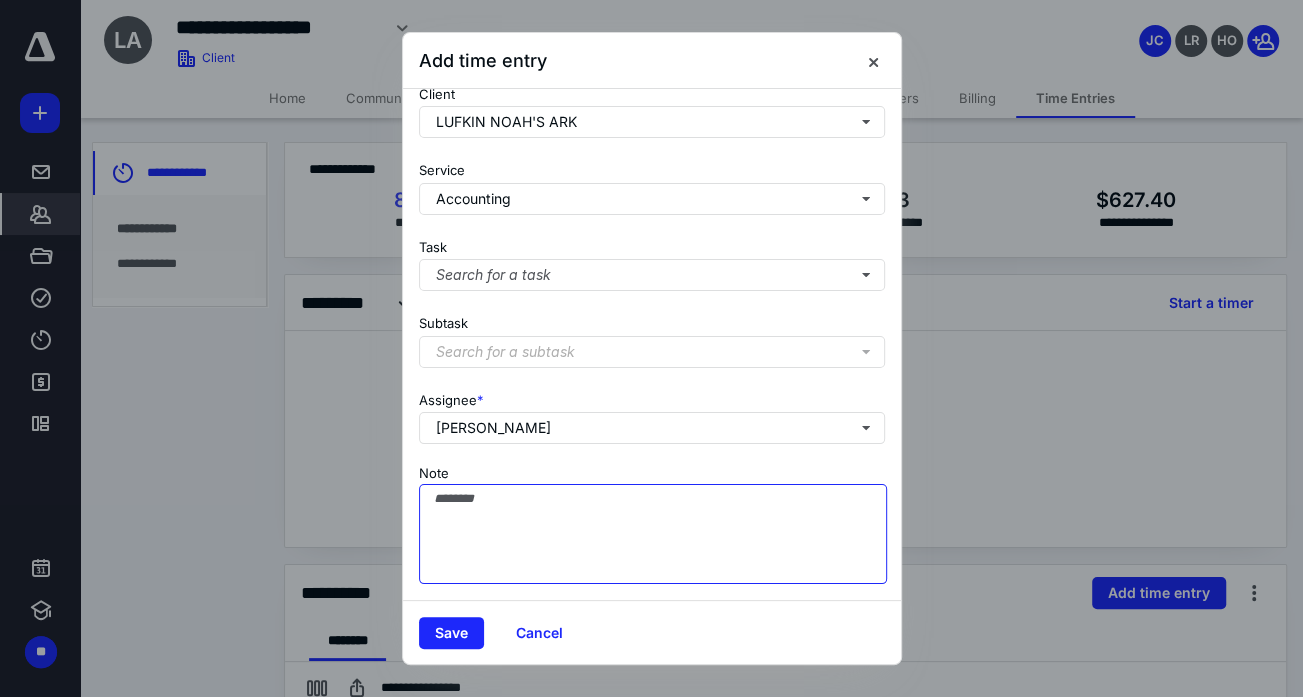 click on "Note" at bounding box center [653, 534] 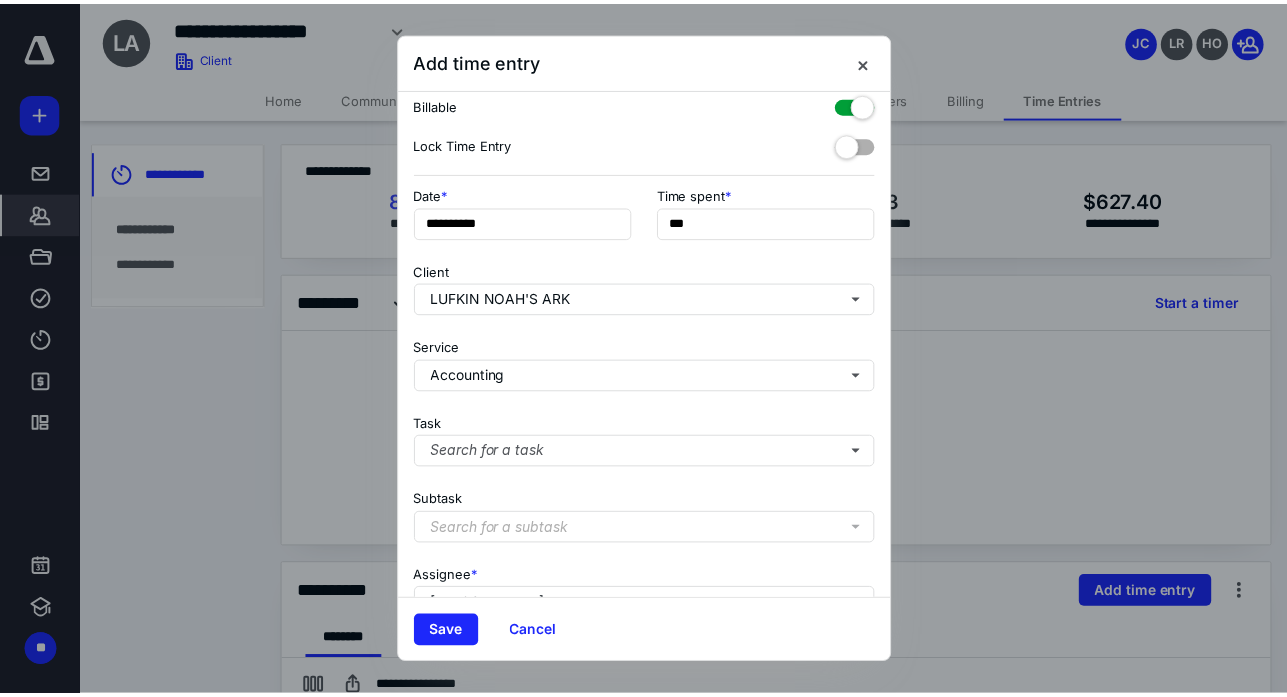 scroll, scrollTop: 0, scrollLeft: 0, axis: both 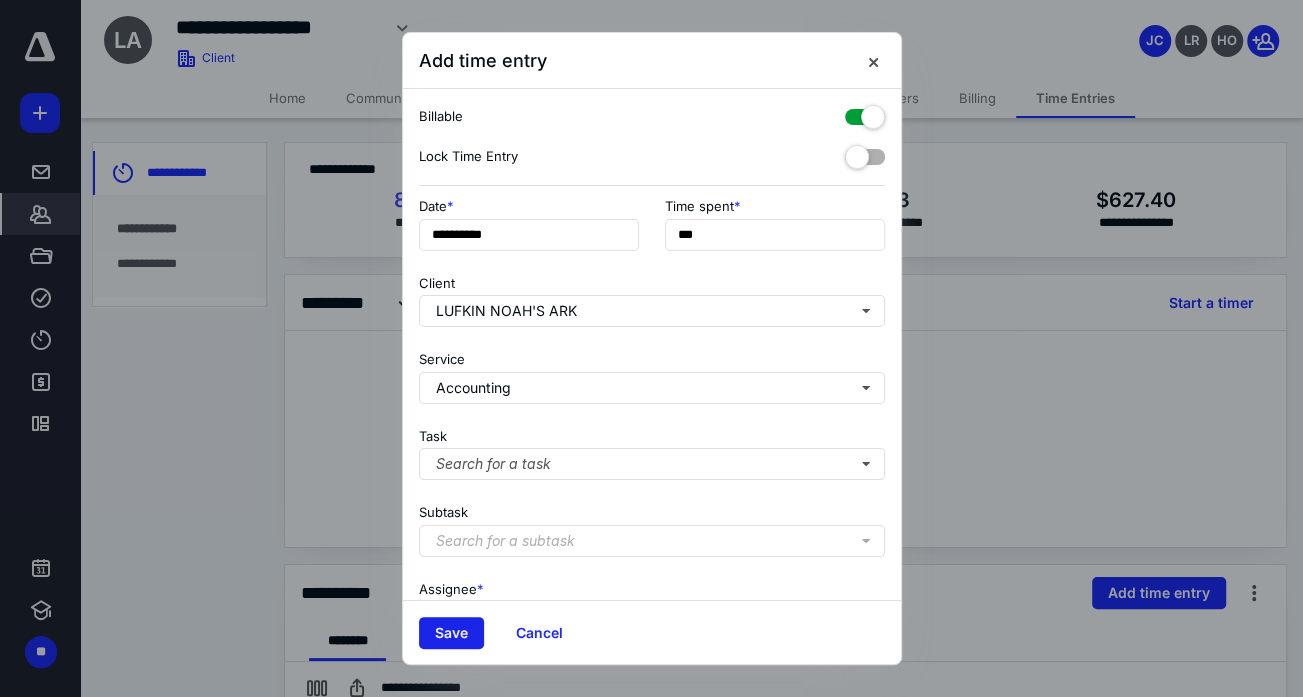 type on "**********" 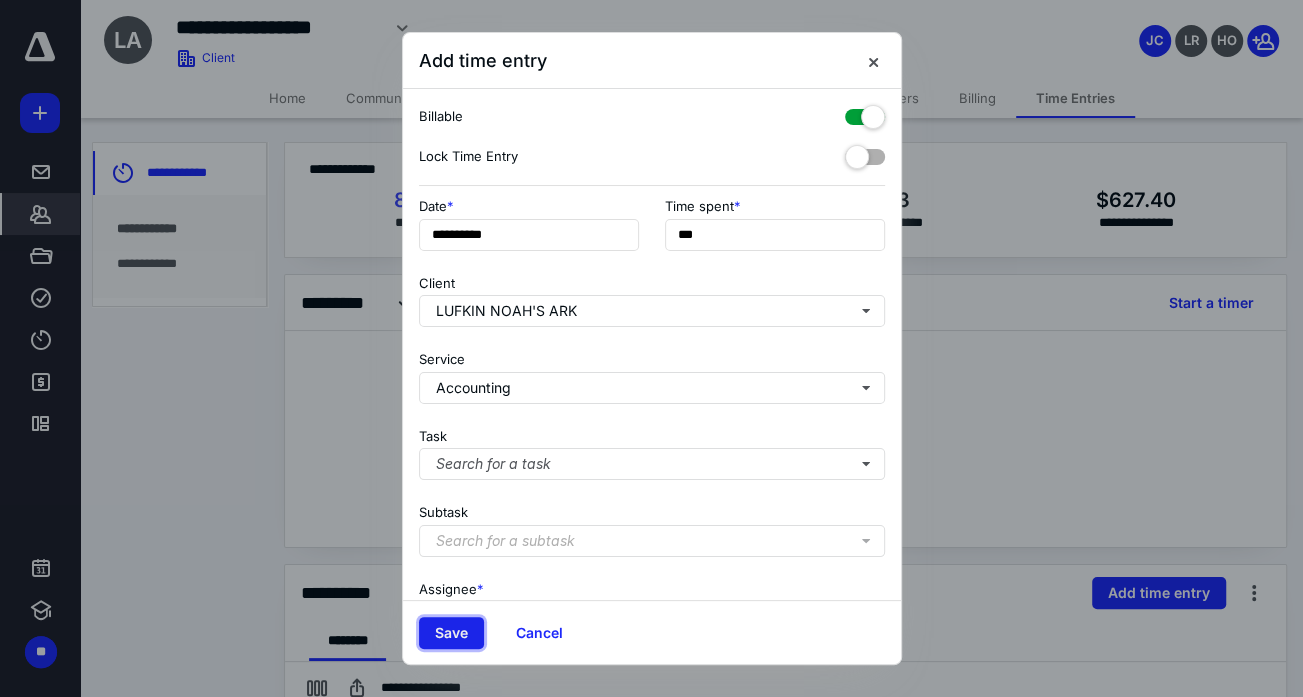 click on "Save" at bounding box center (451, 633) 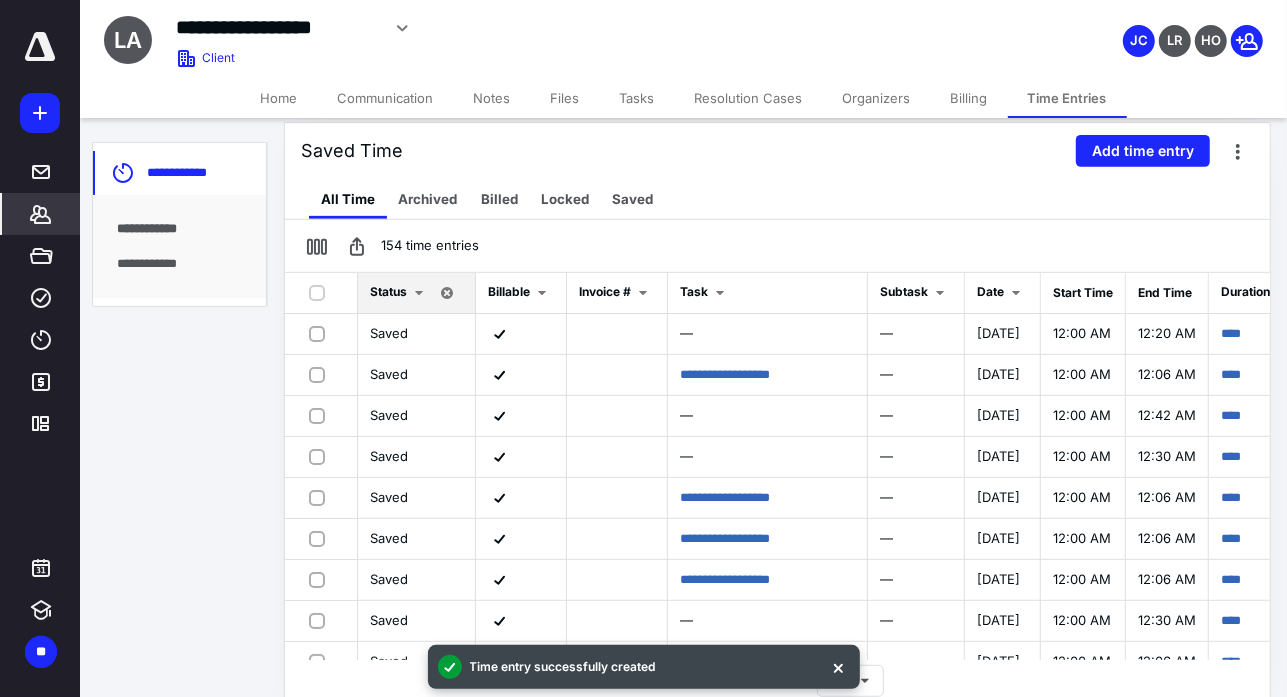scroll, scrollTop: 464, scrollLeft: 0, axis: vertical 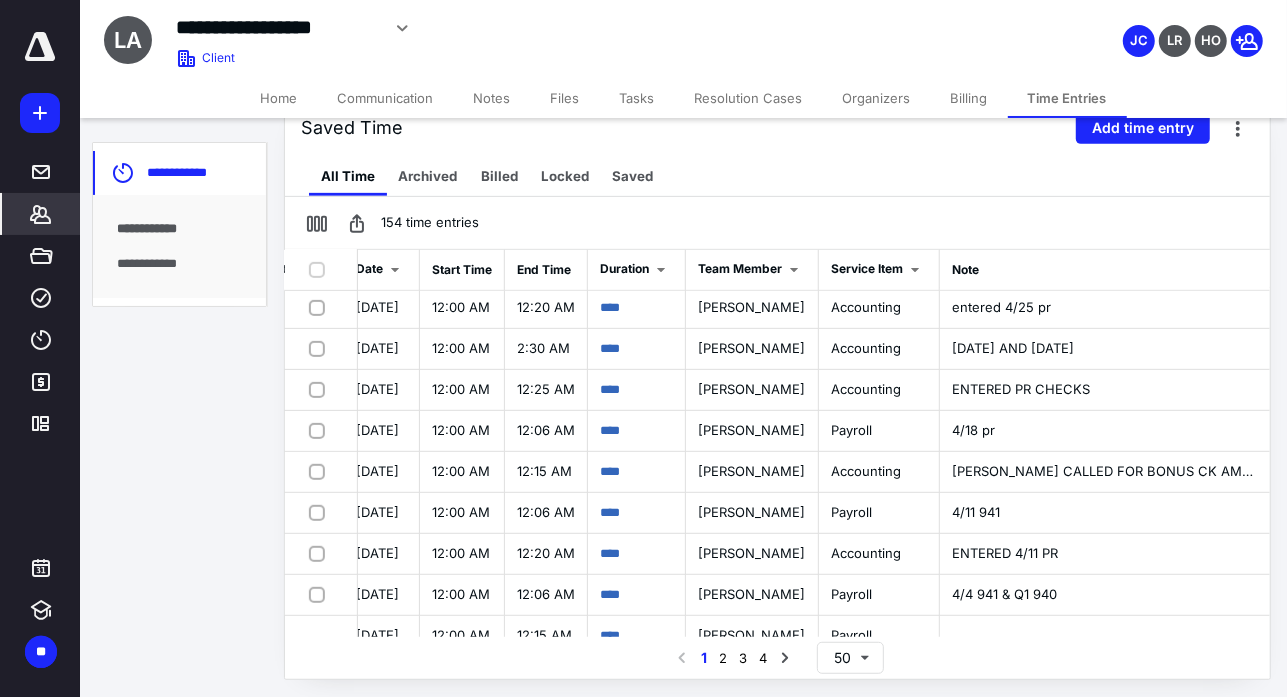 click at bounding box center [40, 47] 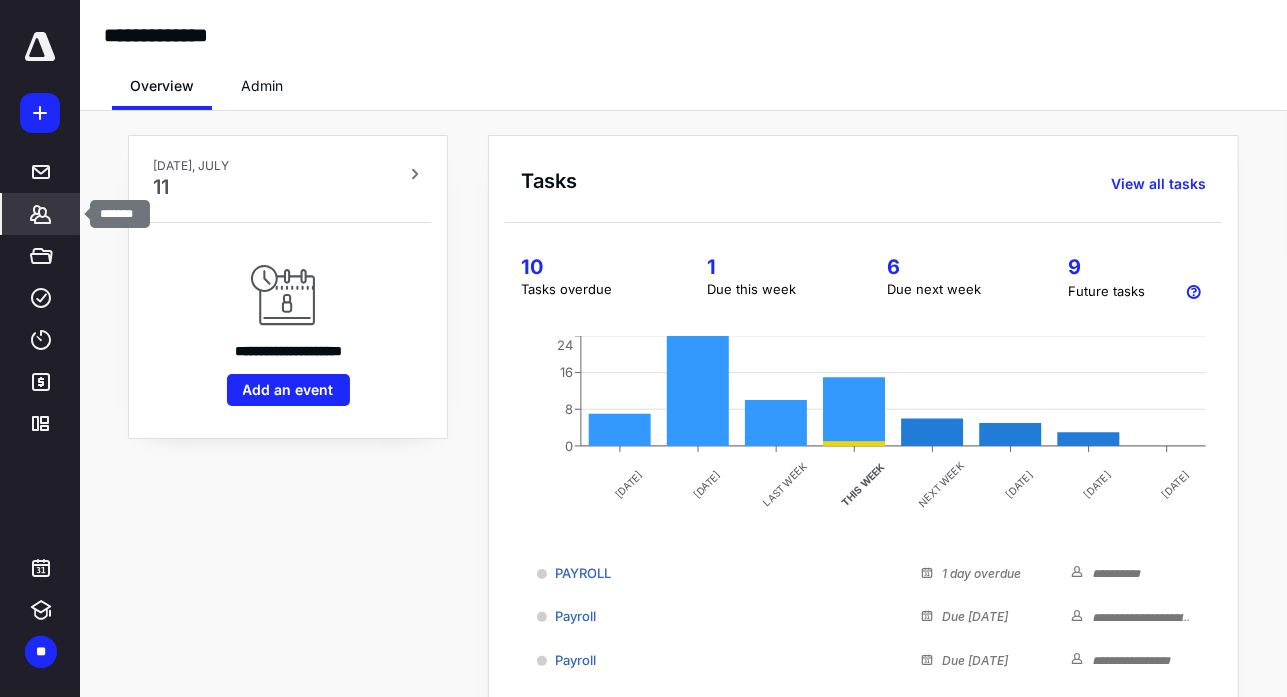 click 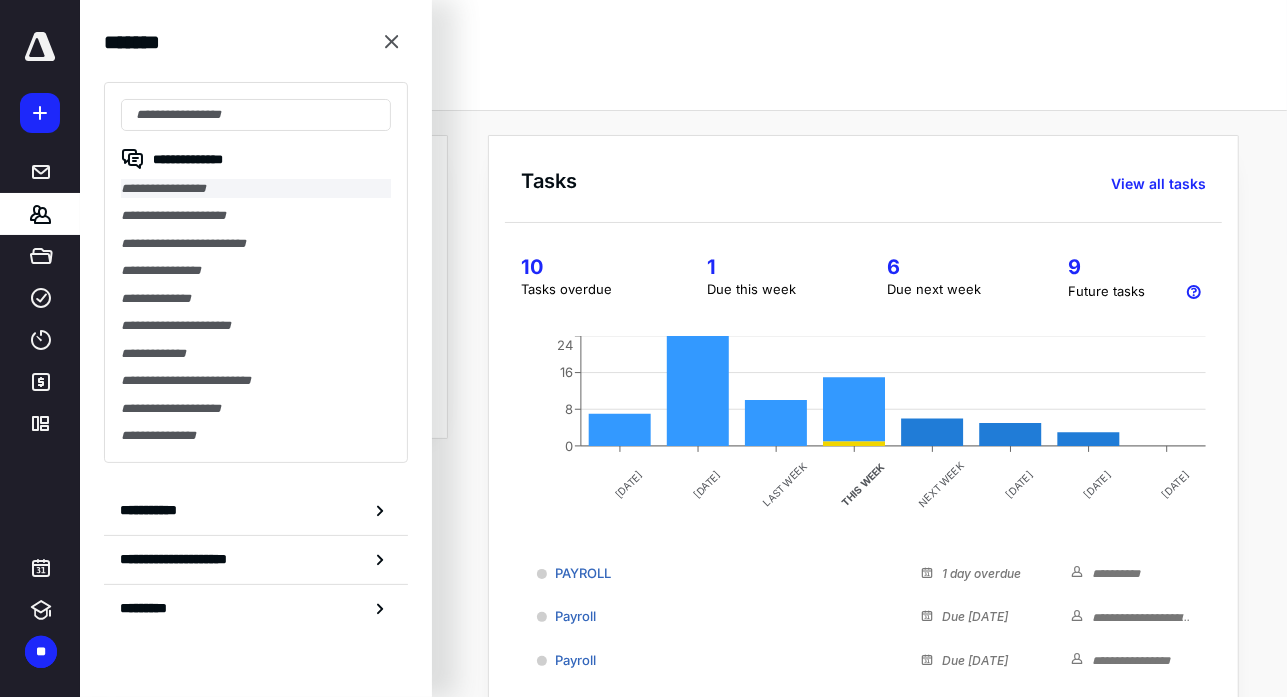 click on "**********" at bounding box center [256, 188] 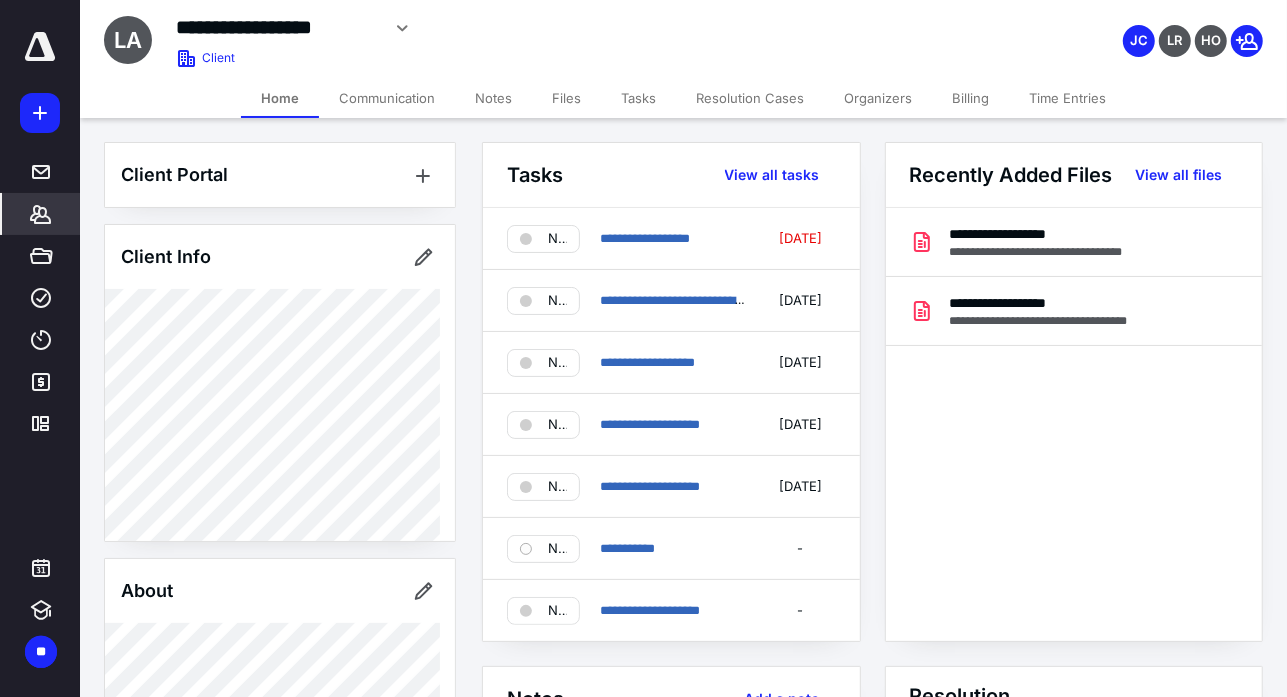click on "Time Entries" at bounding box center [1067, 98] 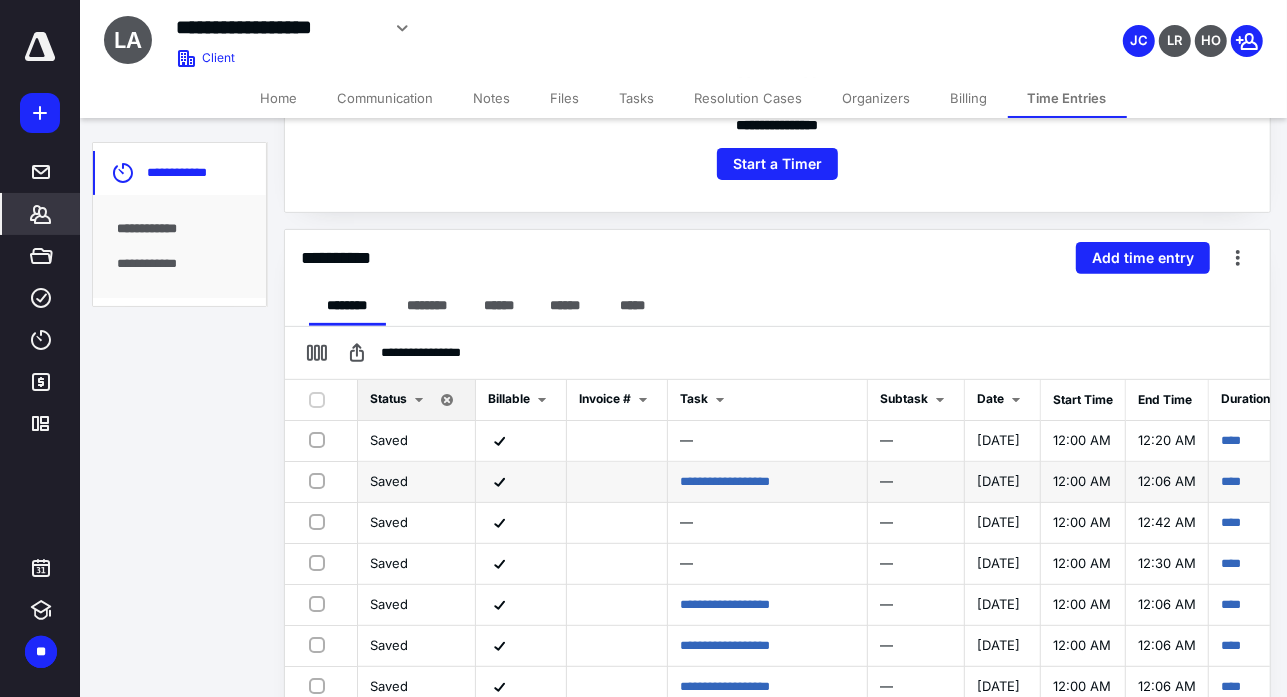 scroll, scrollTop: 300, scrollLeft: 0, axis: vertical 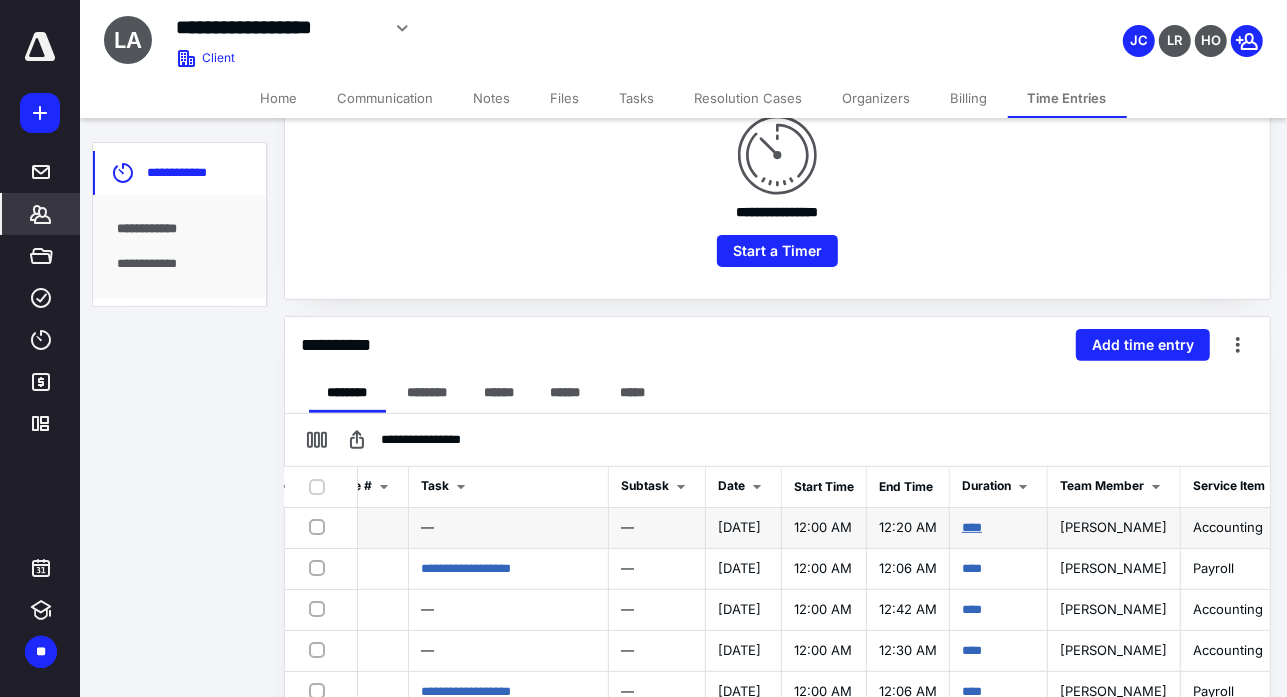 click on "****" at bounding box center [972, 527] 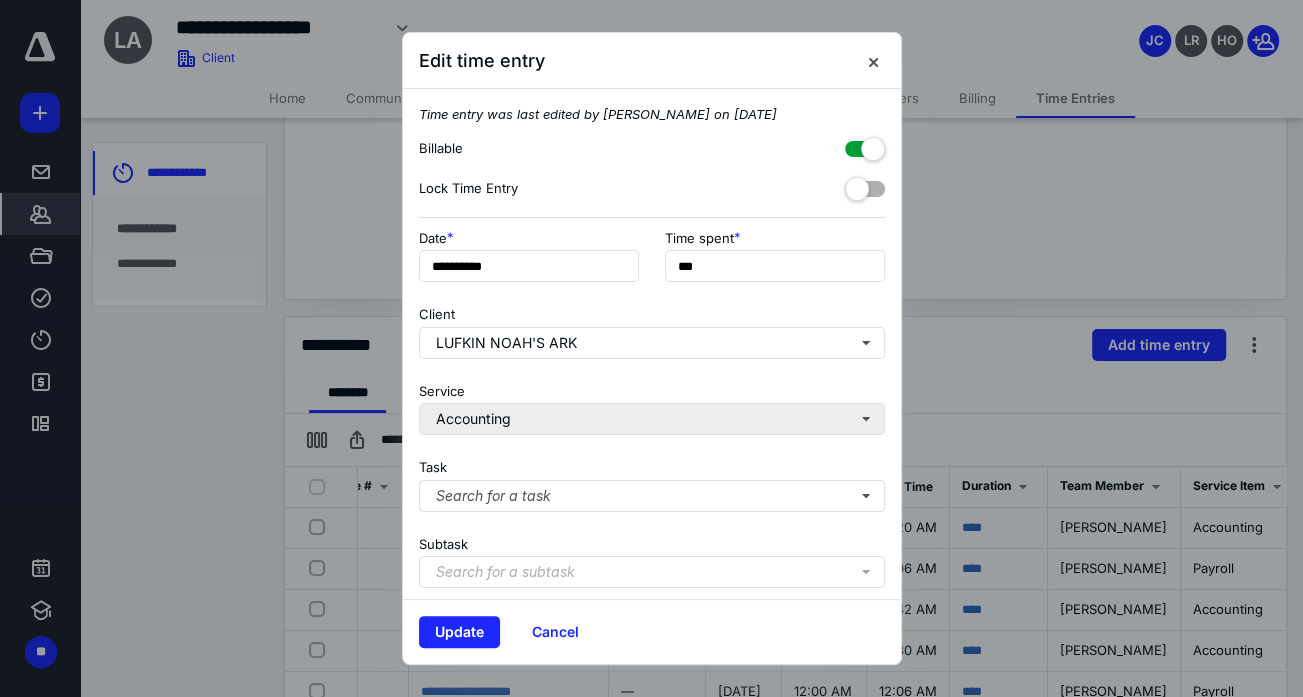 scroll, scrollTop: 235, scrollLeft: 0, axis: vertical 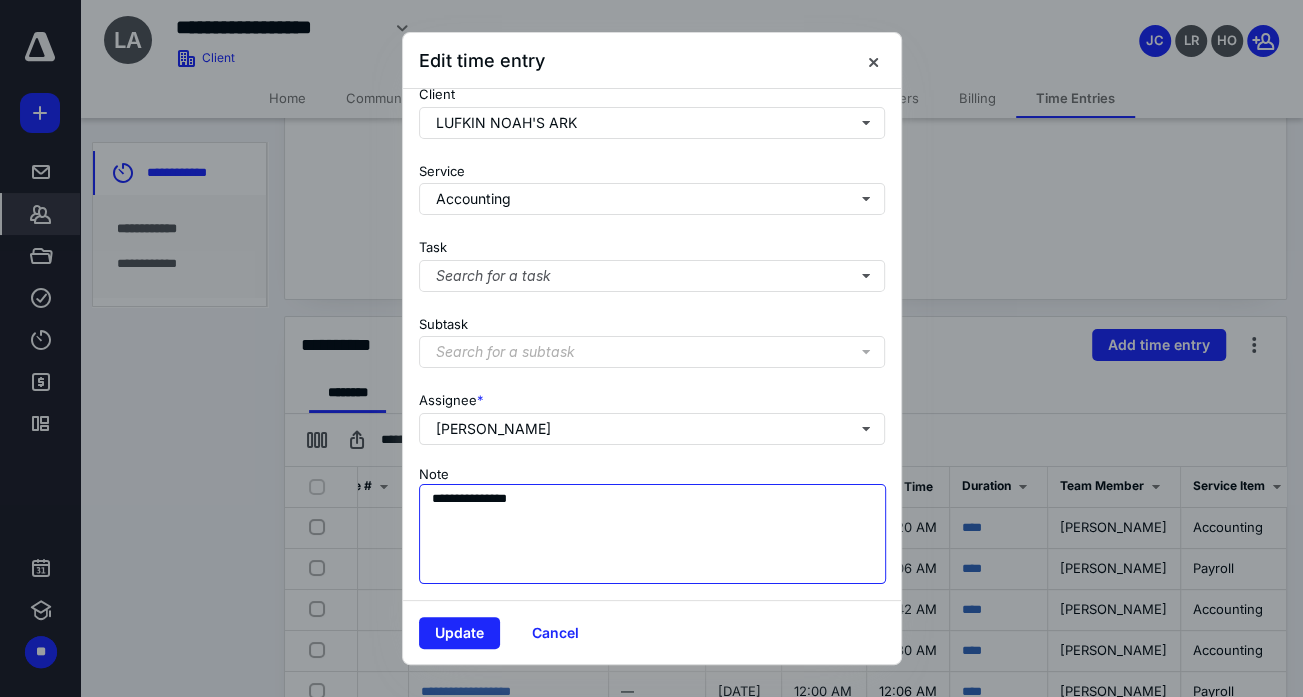 click on "**********" at bounding box center (653, 534) 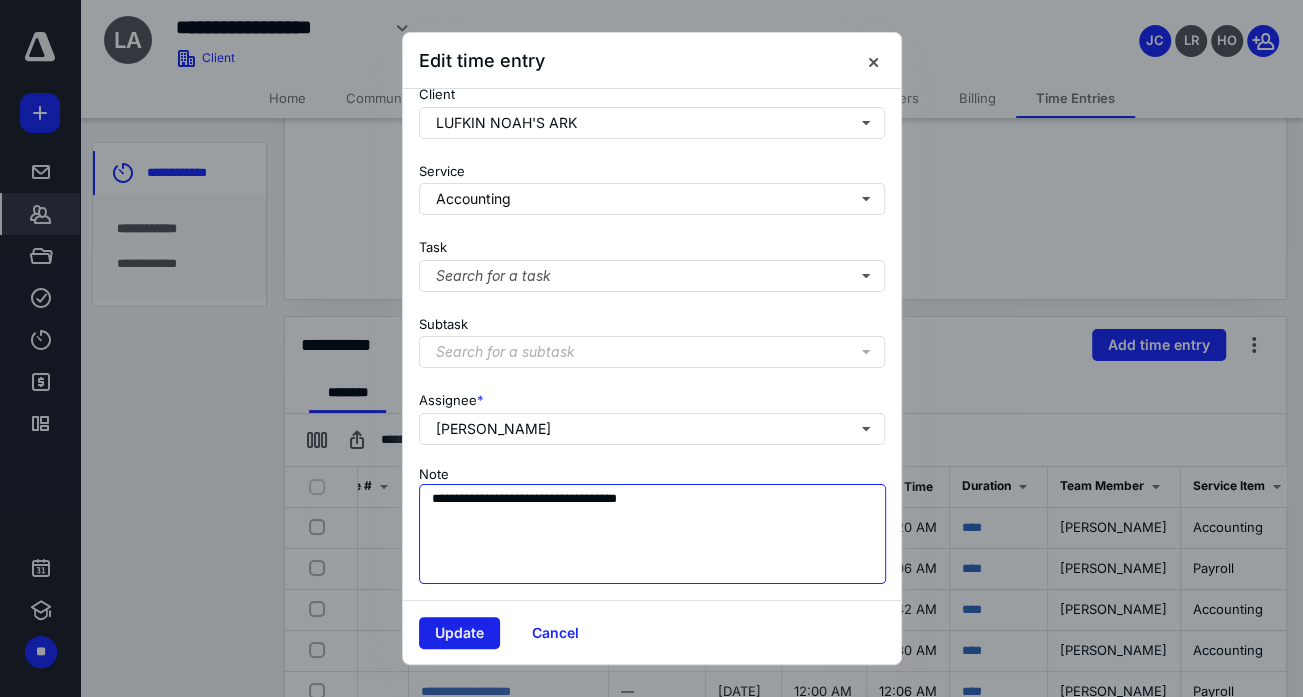type on "**********" 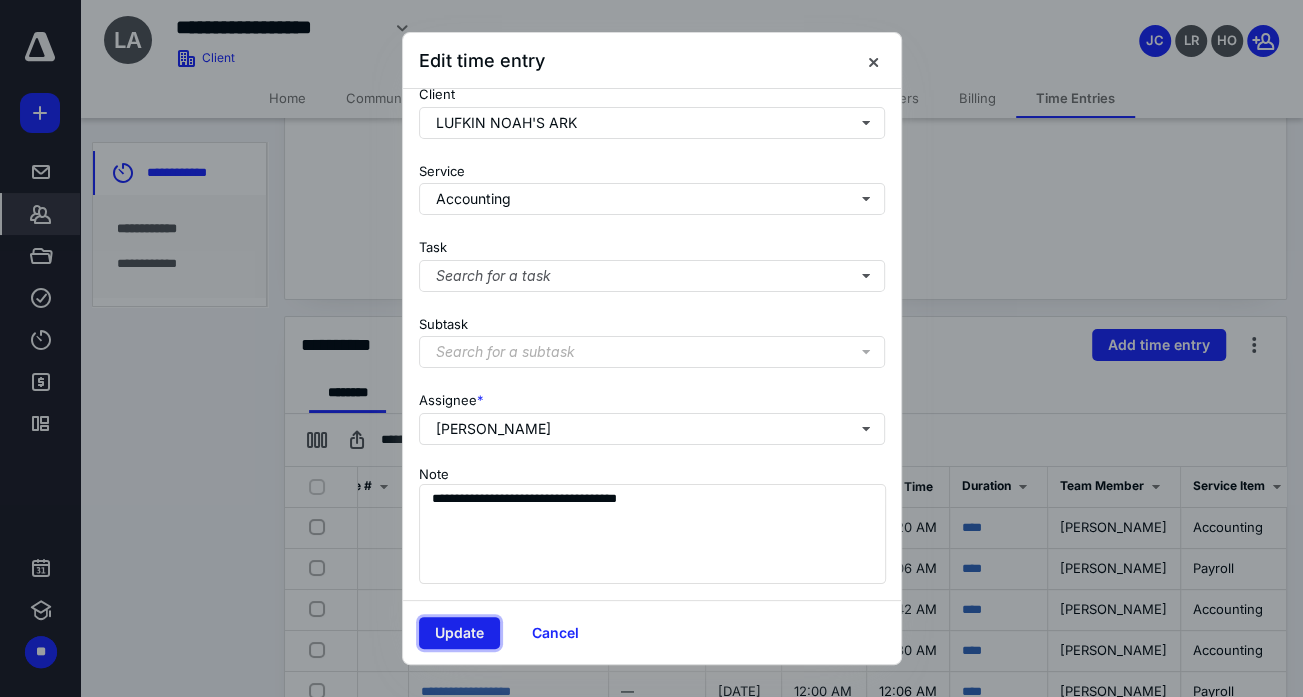 click on "Update" at bounding box center (459, 633) 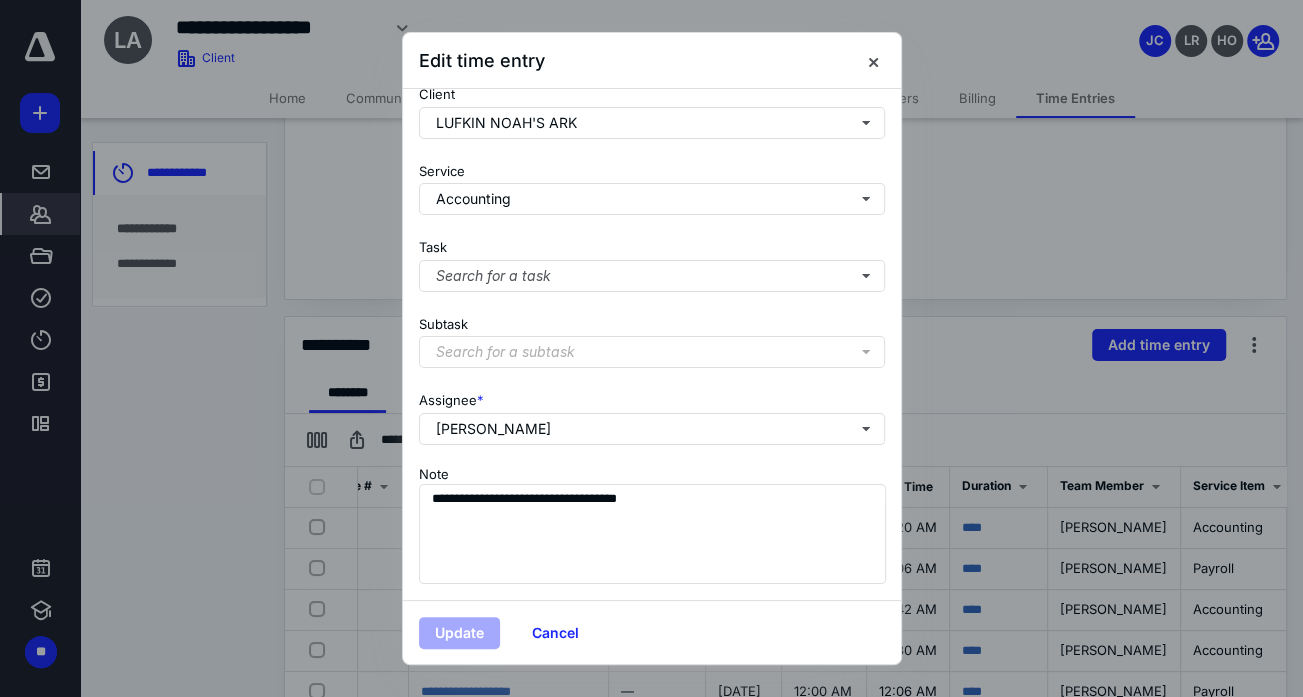 scroll, scrollTop: 0, scrollLeft: 205, axis: horizontal 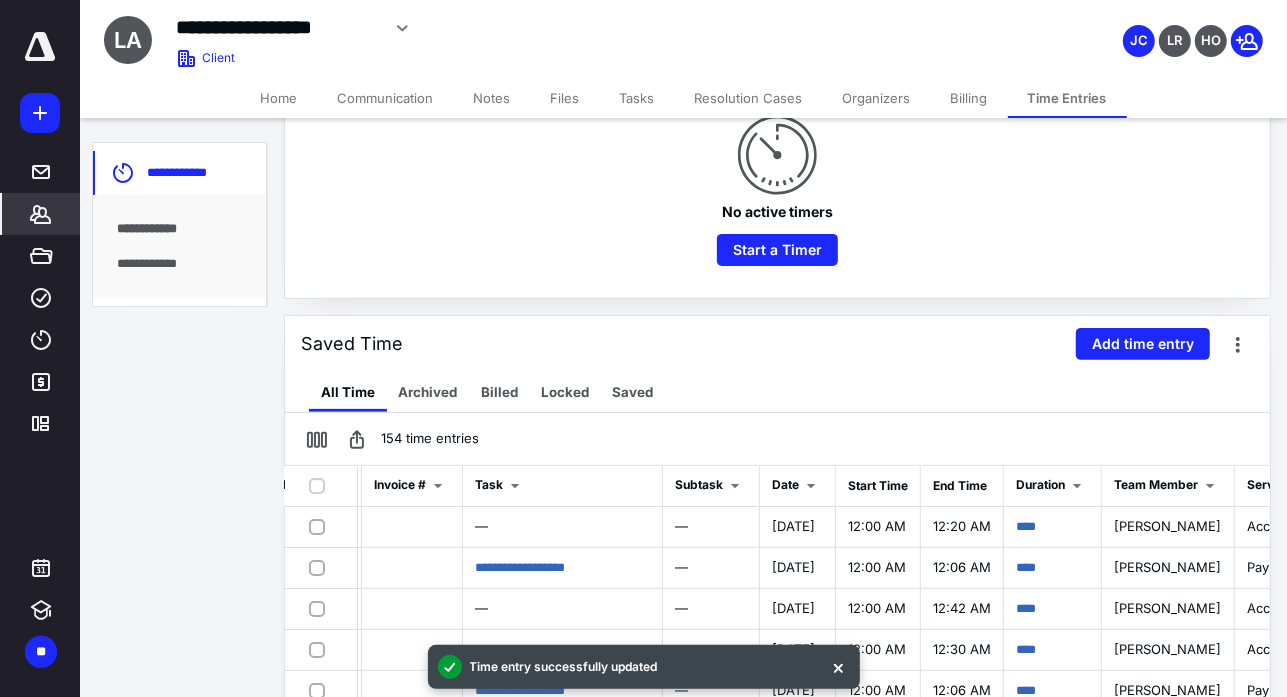 click at bounding box center [40, 47] 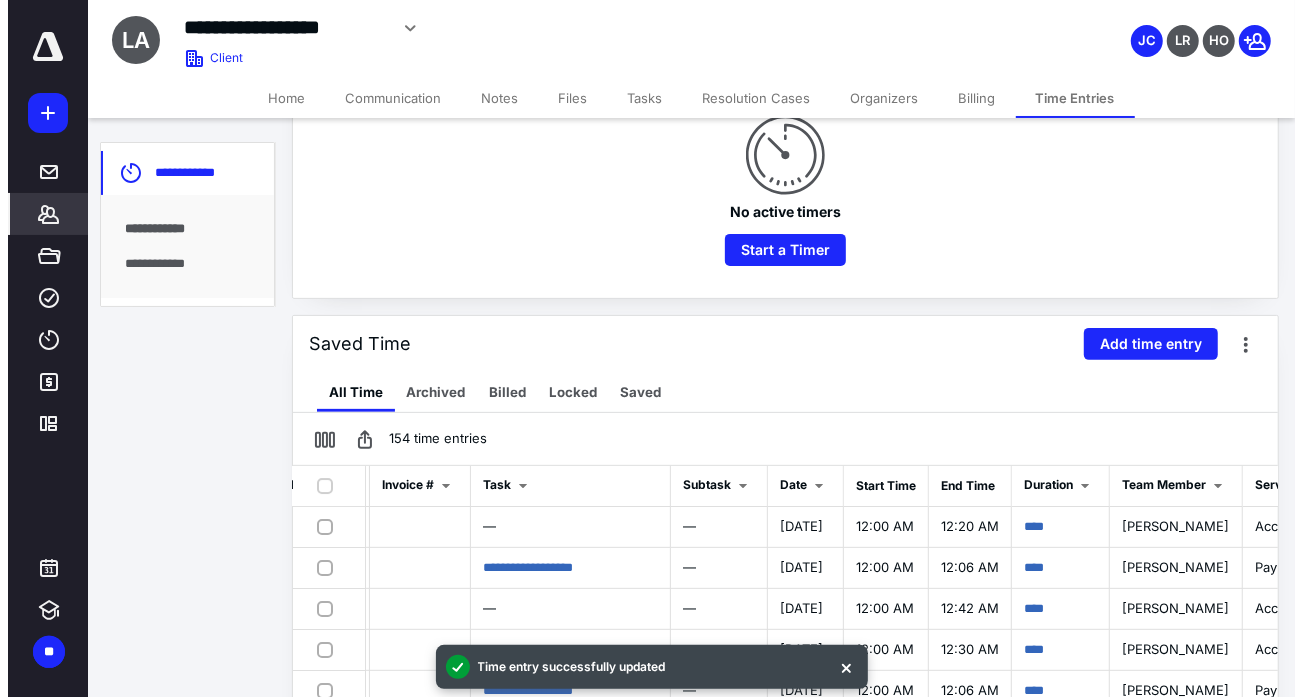 scroll, scrollTop: 0, scrollLeft: 0, axis: both 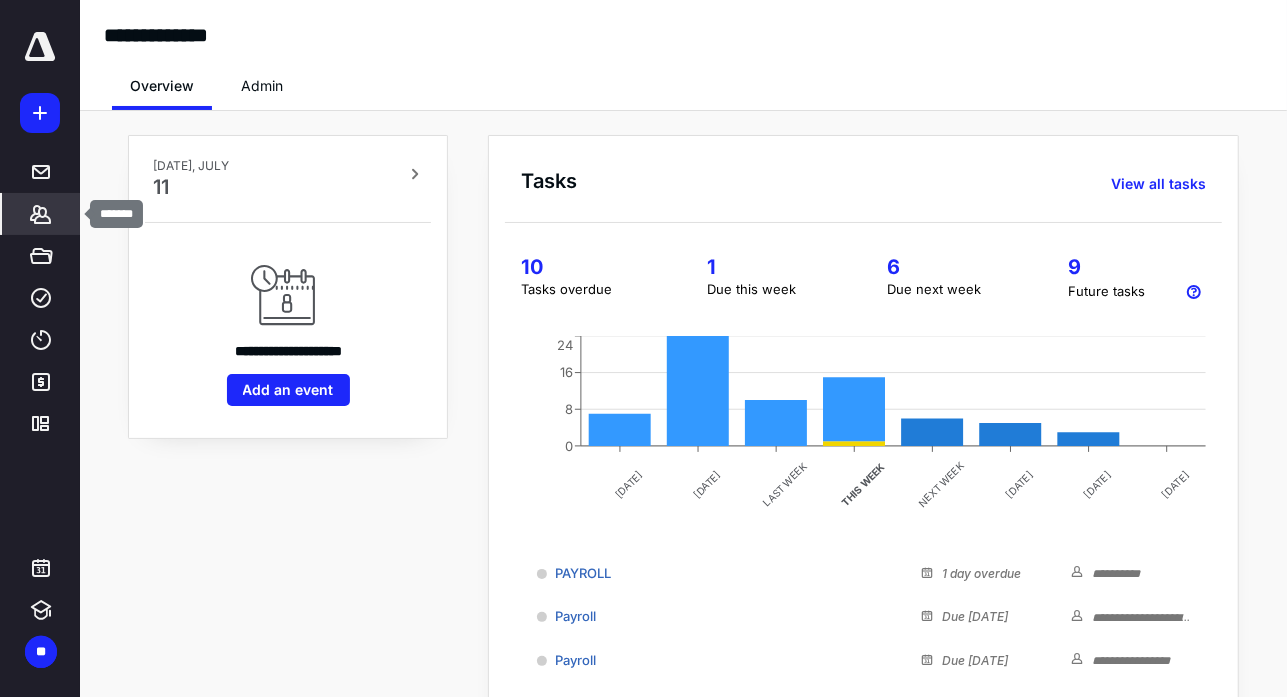 click on "*******" at bounding box center (41, 214) 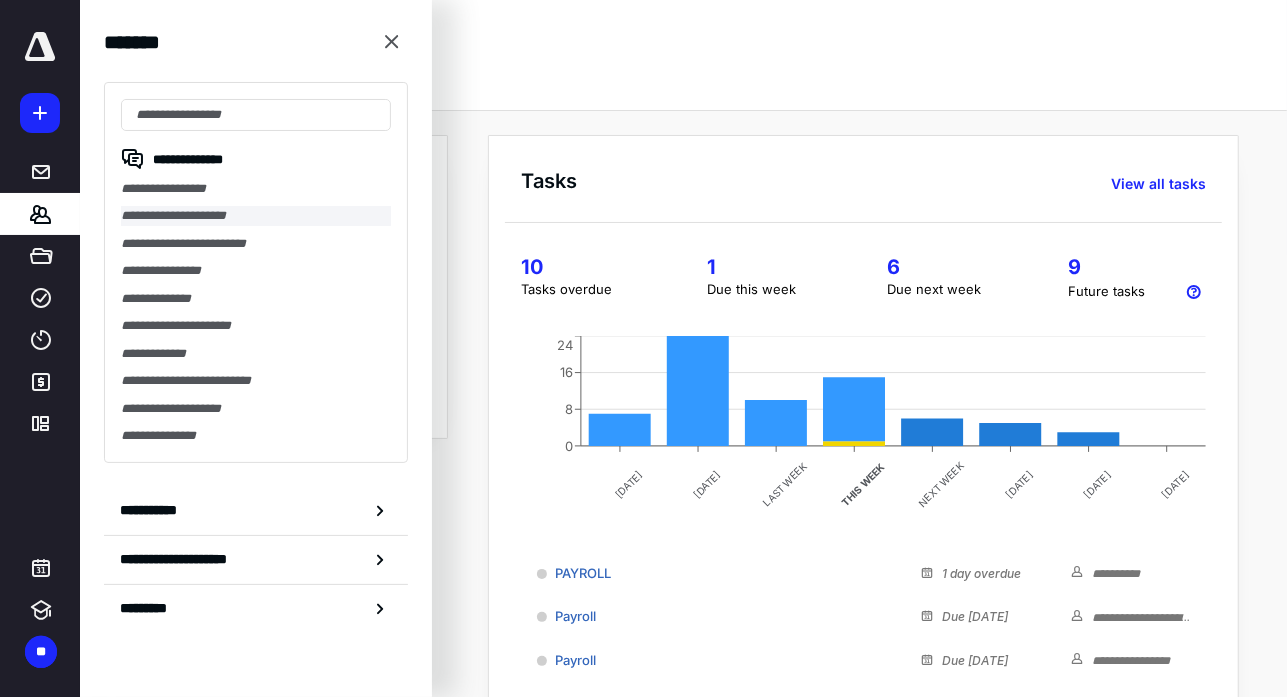 click on "**********" at bounding box center [256, 215] 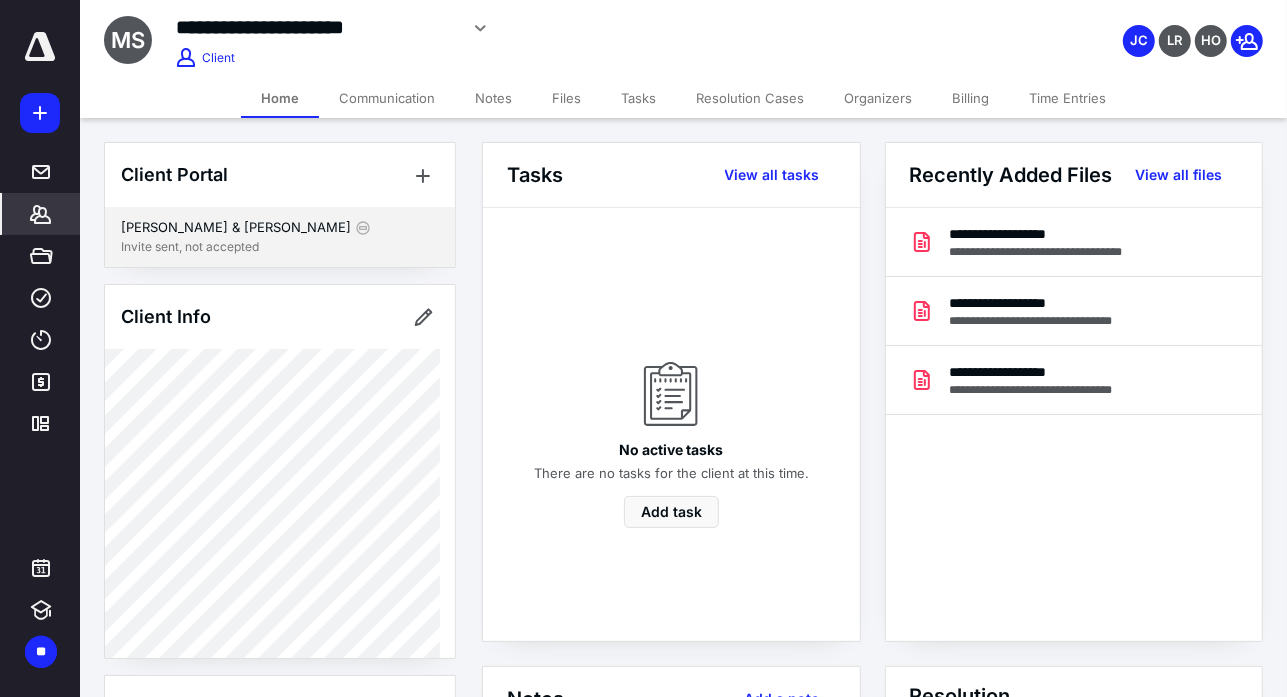 click on "Invite sent, not accepted" at bounding box center [280, 247] 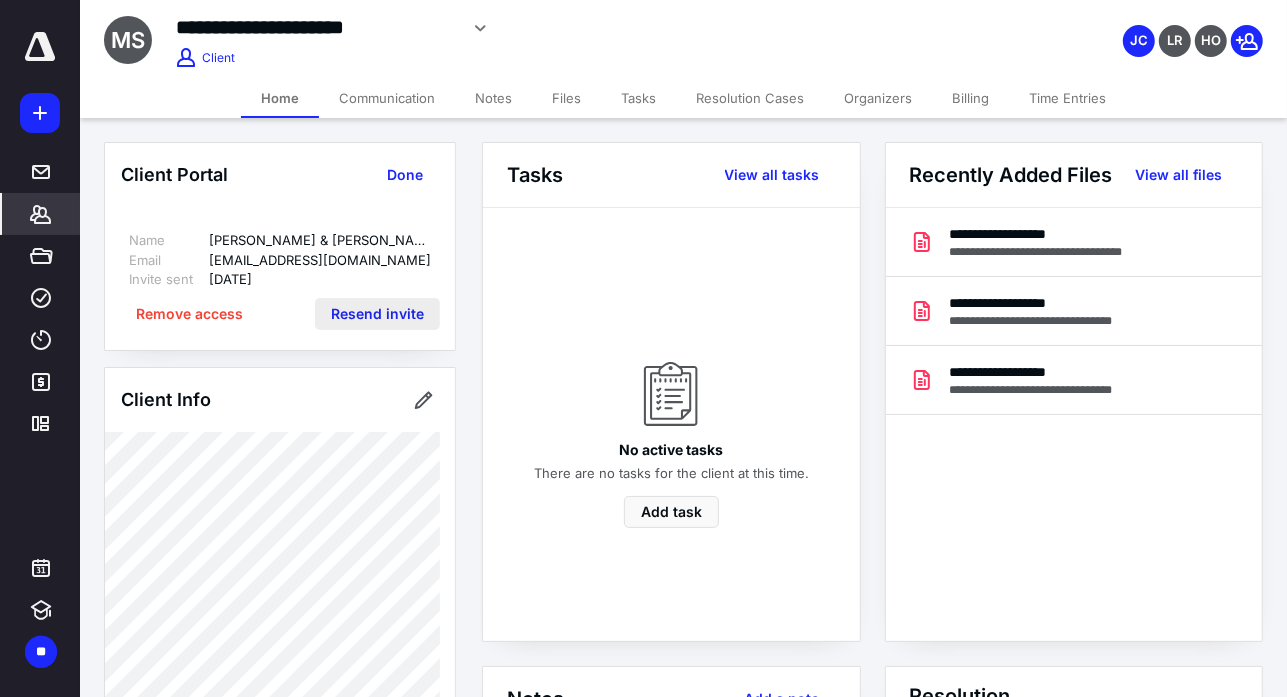 click on "Resend invite" at bounding box center [377, 314] 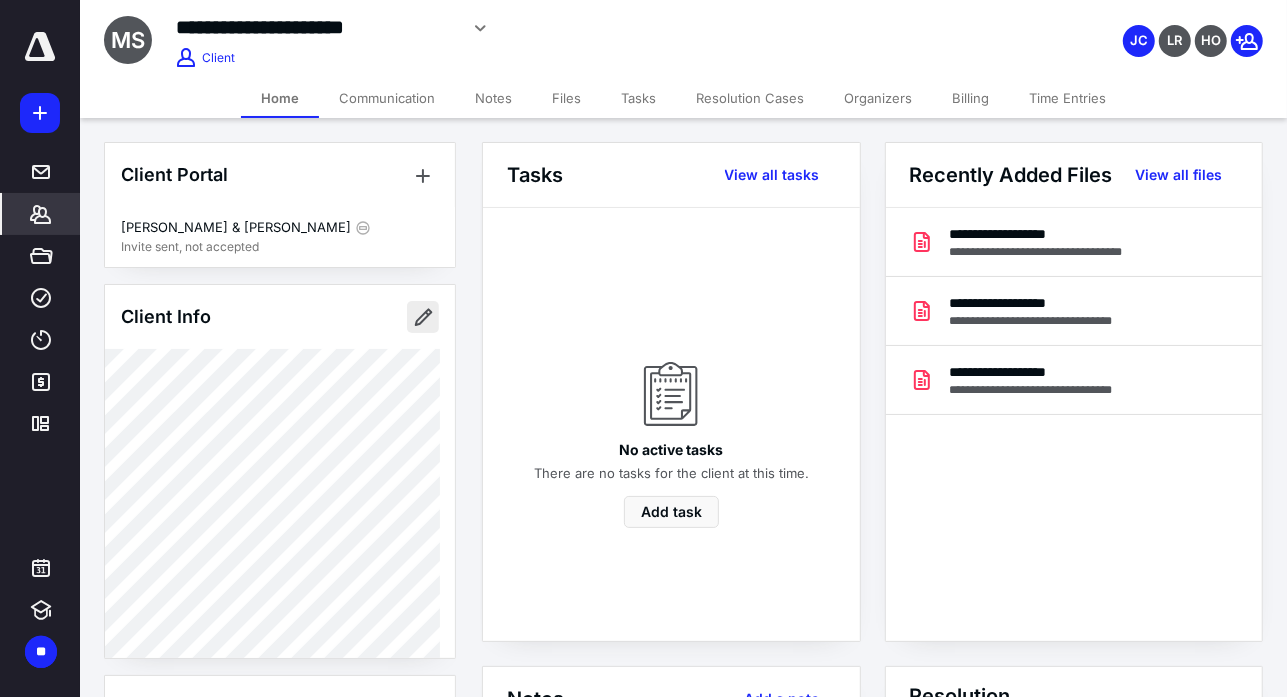 click at bounding box center (423, 317) 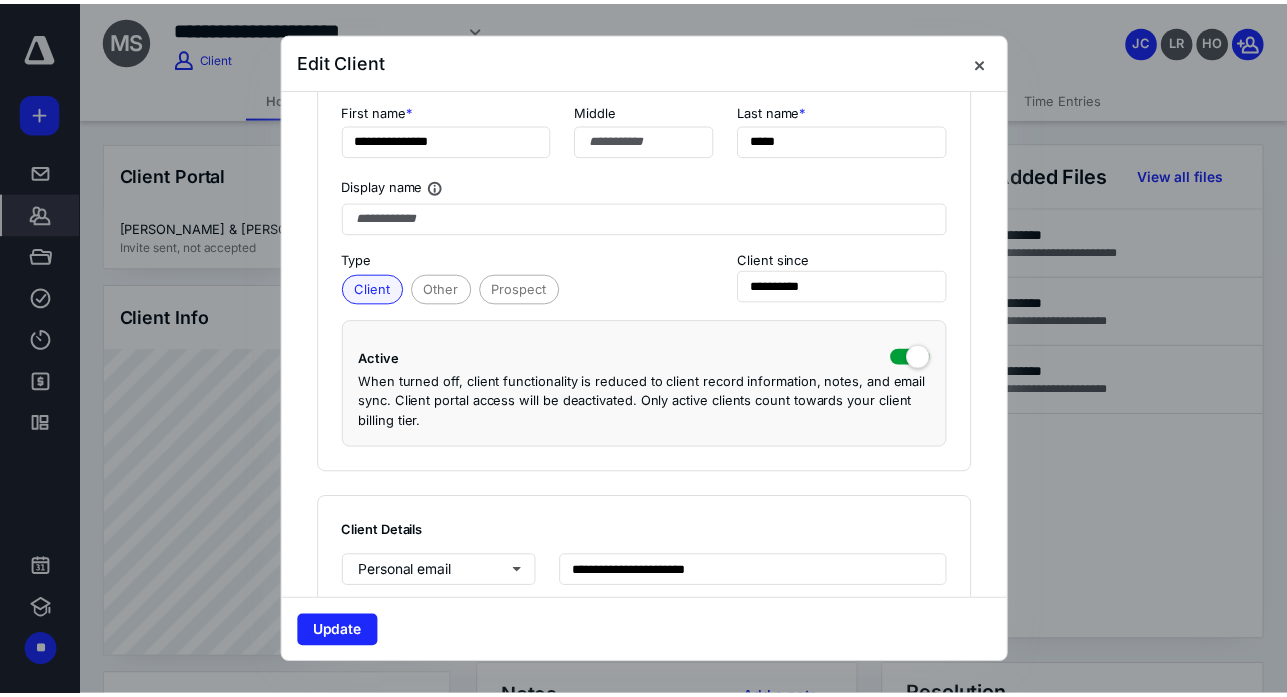 scroll, scrollTop: 200, scrollLeft: 0, axis: vertical 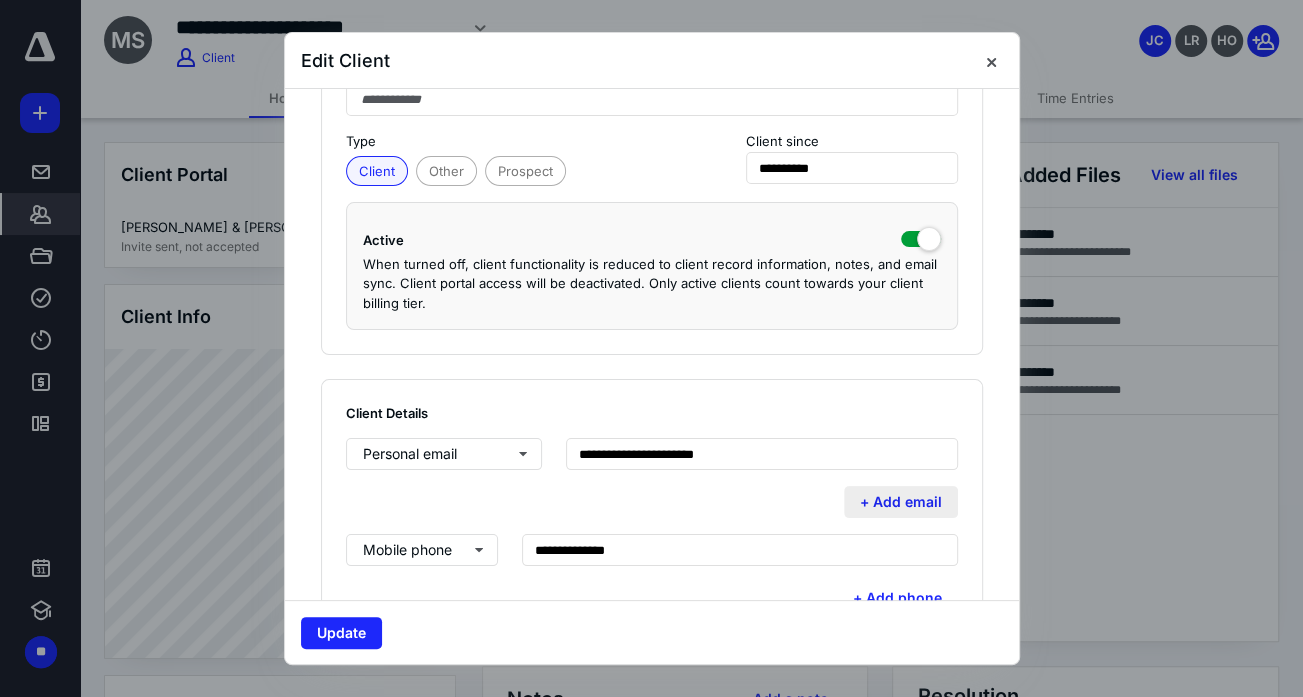 click on "+ Add email" at bounding box center [901, 502] 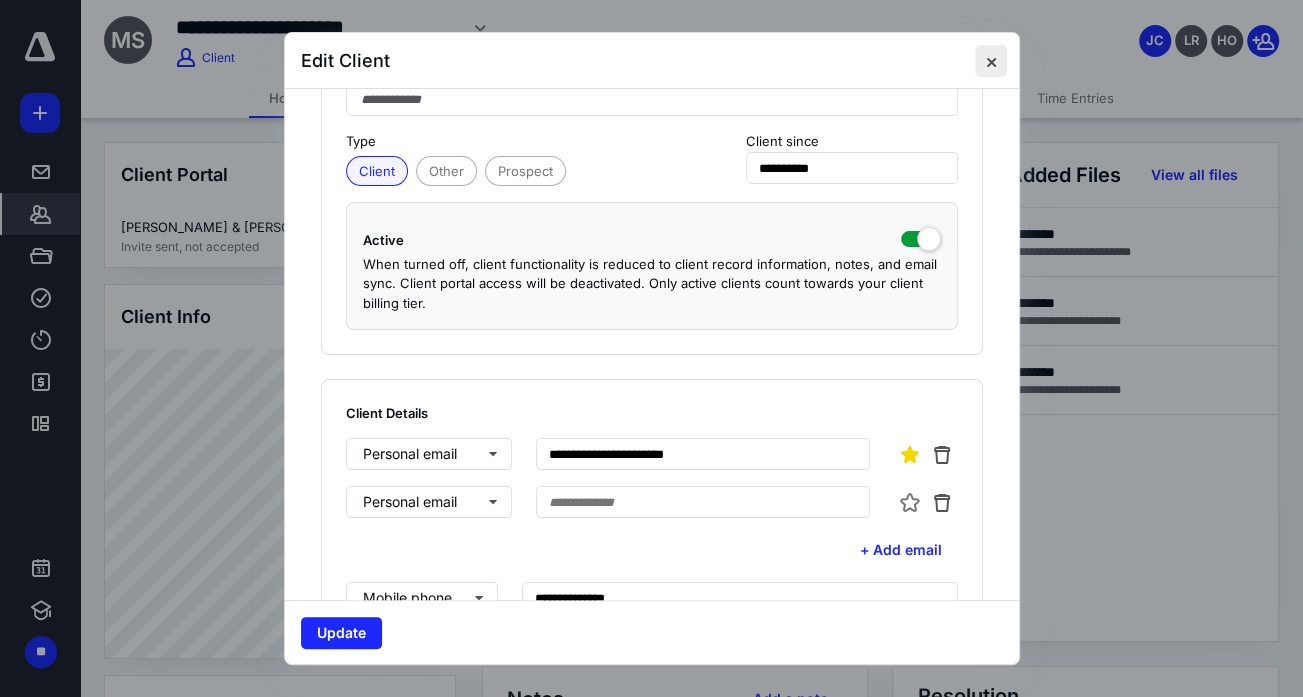 click at bounding box center (991, 61) 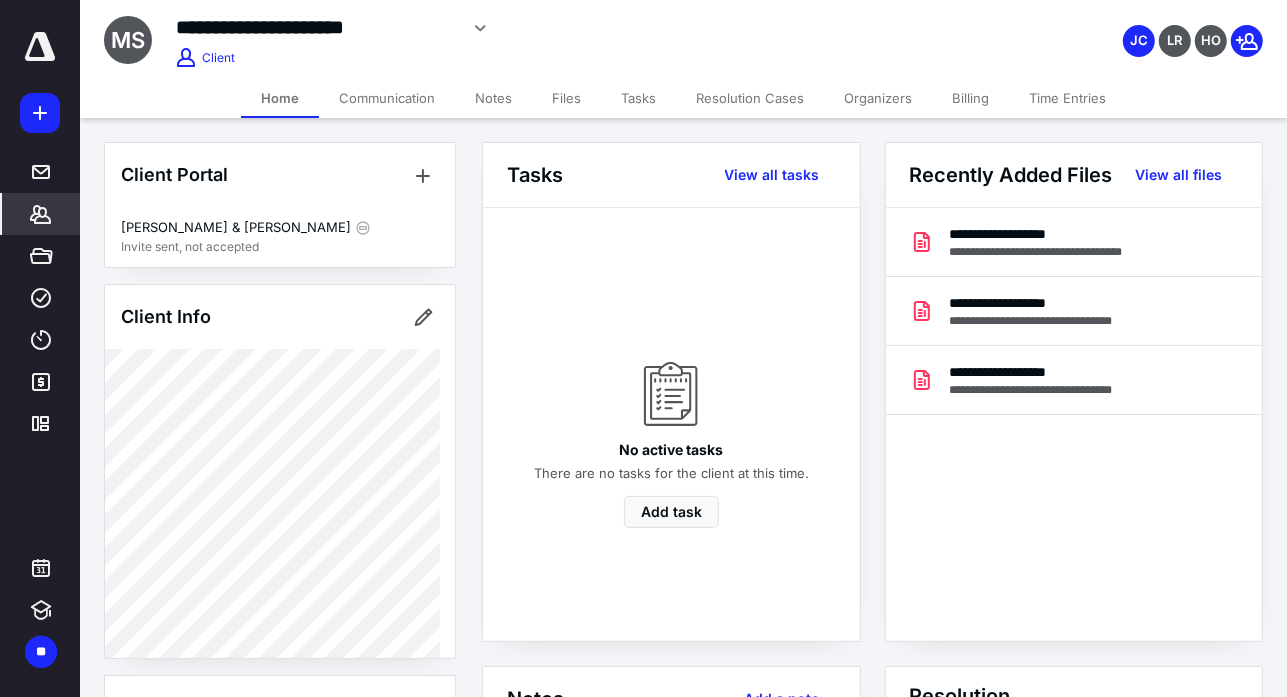 click at bounding box center (40, 47) 